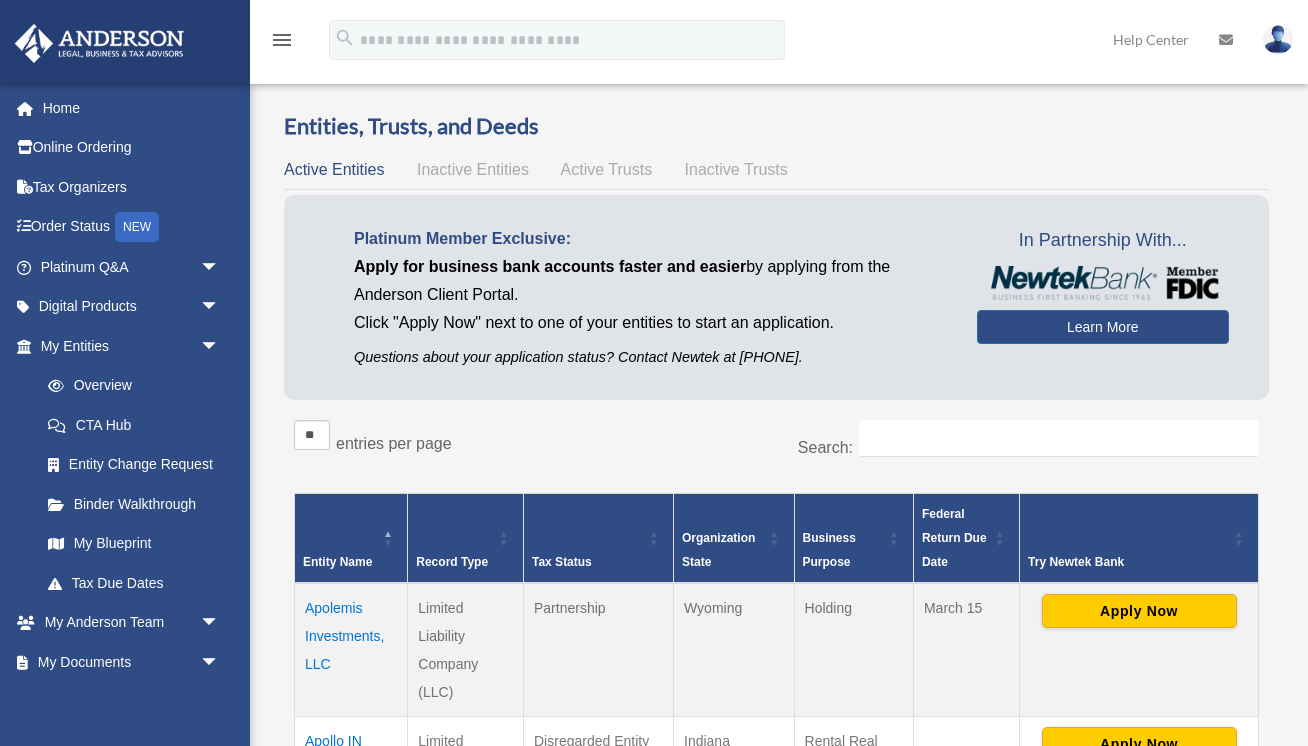 scroll, scrollTop: 0, scrollLeft: 0, axis: both 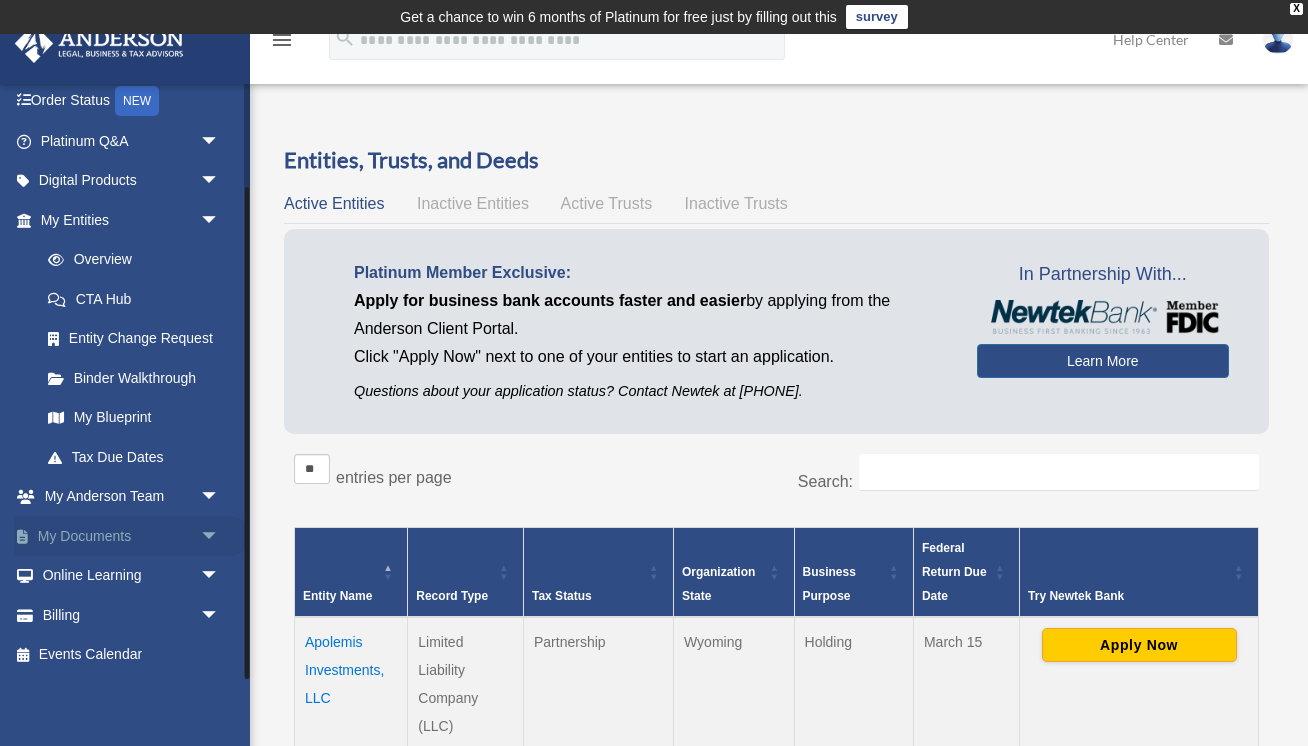 click on "arrow_drop_down" at bounding box center [220, 536] 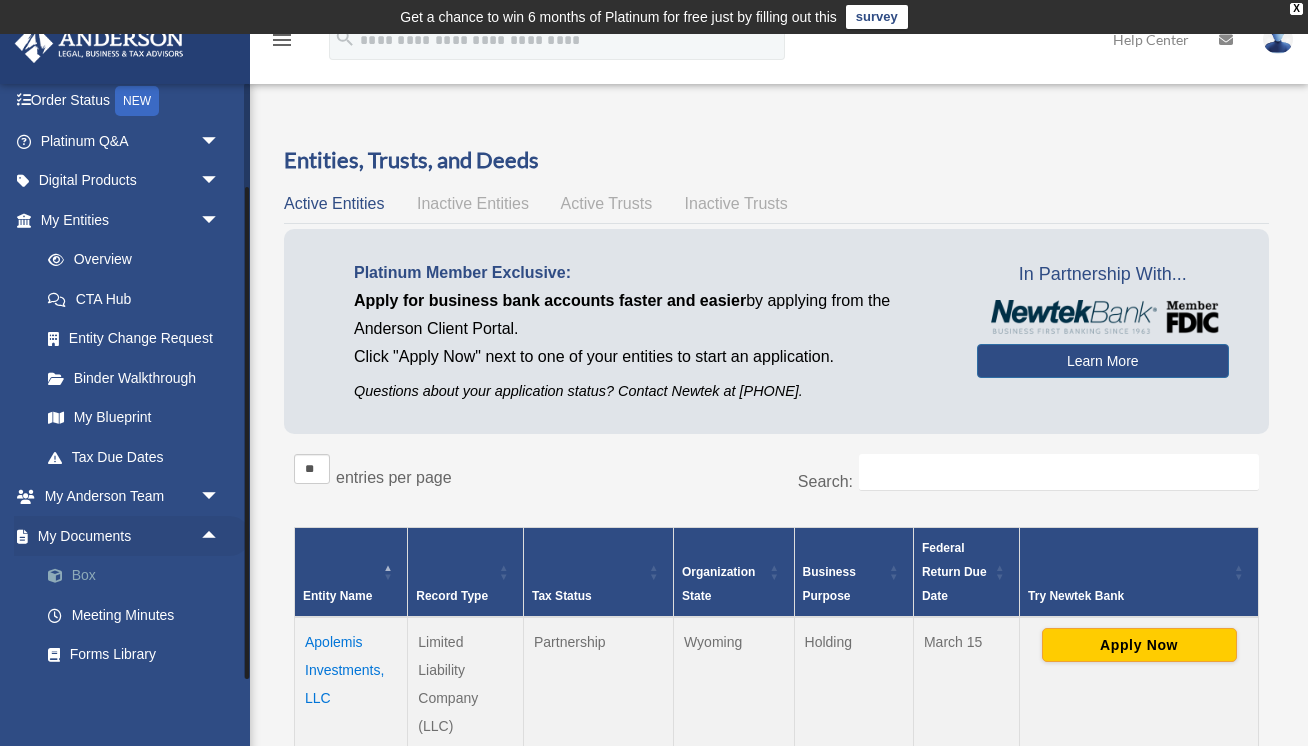 click on "Box" at bounding box center [139, 576] 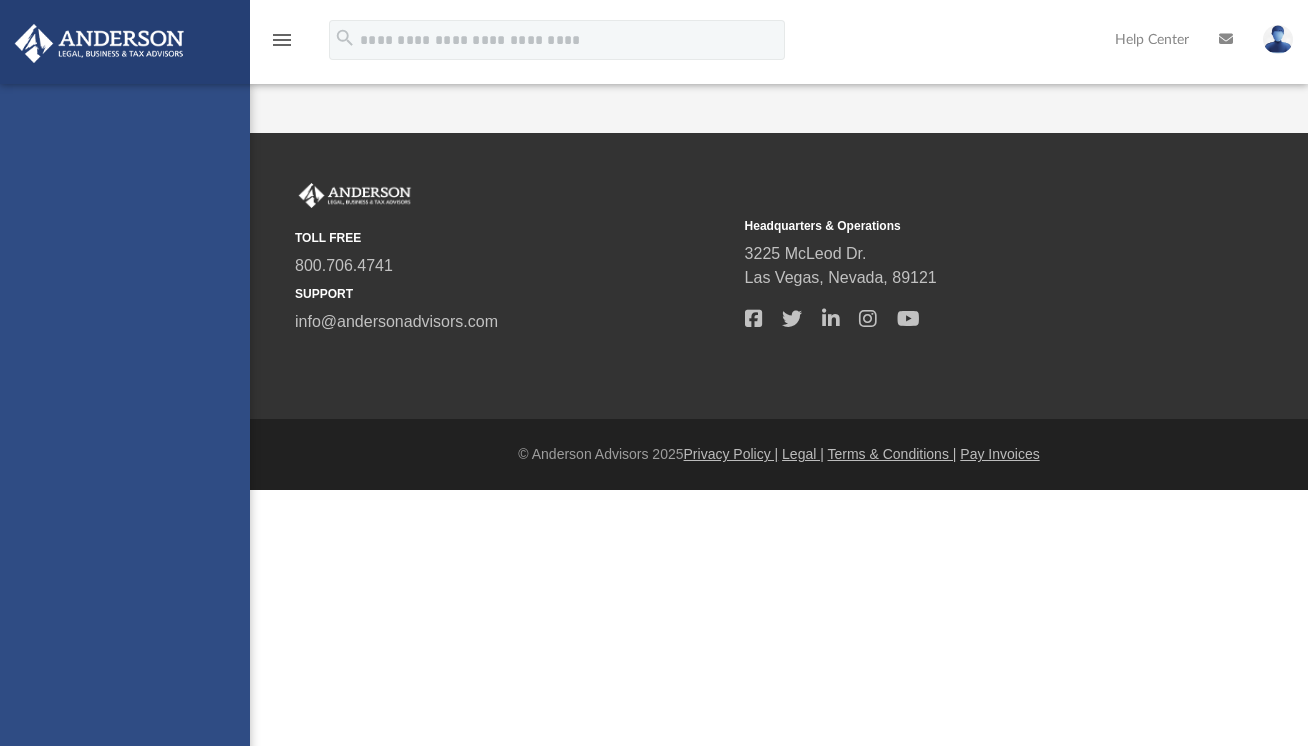 scroll, scrollTop: 0, scrollLeft: 0, axis: both 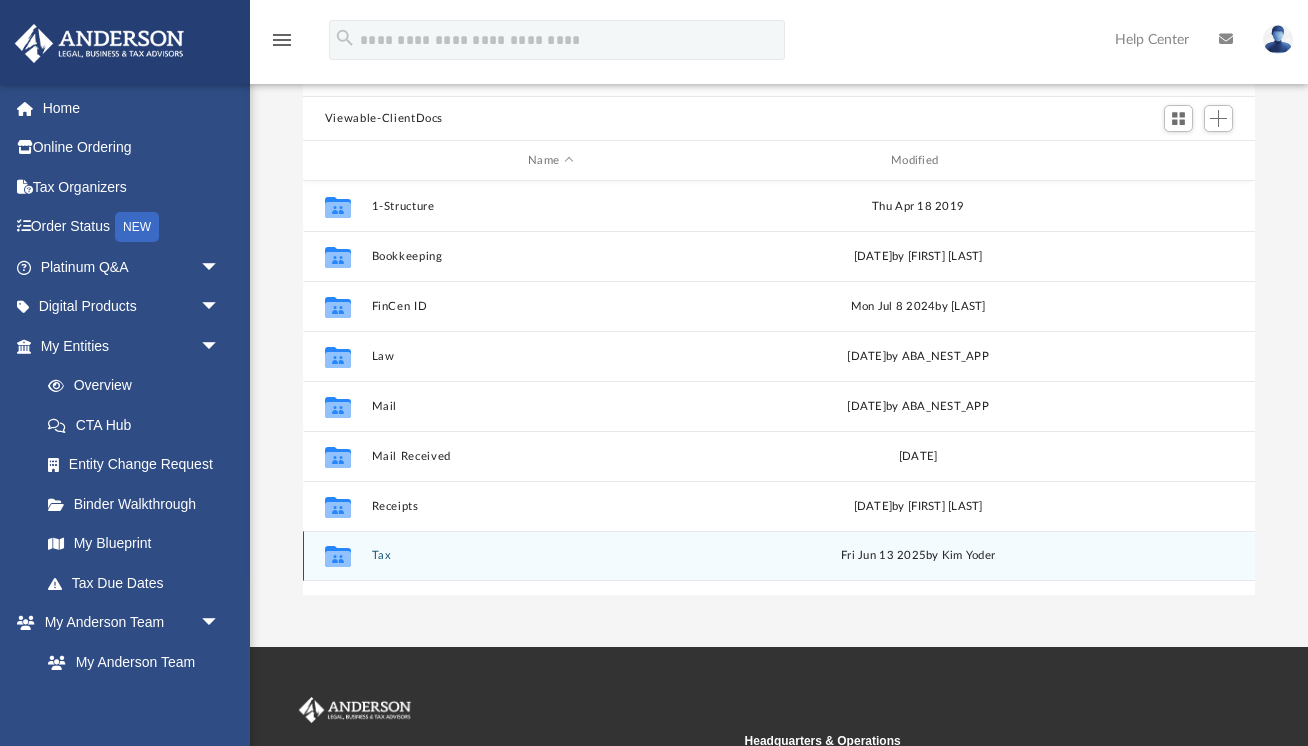 click on "Tax" at bounding box center [550, 555] 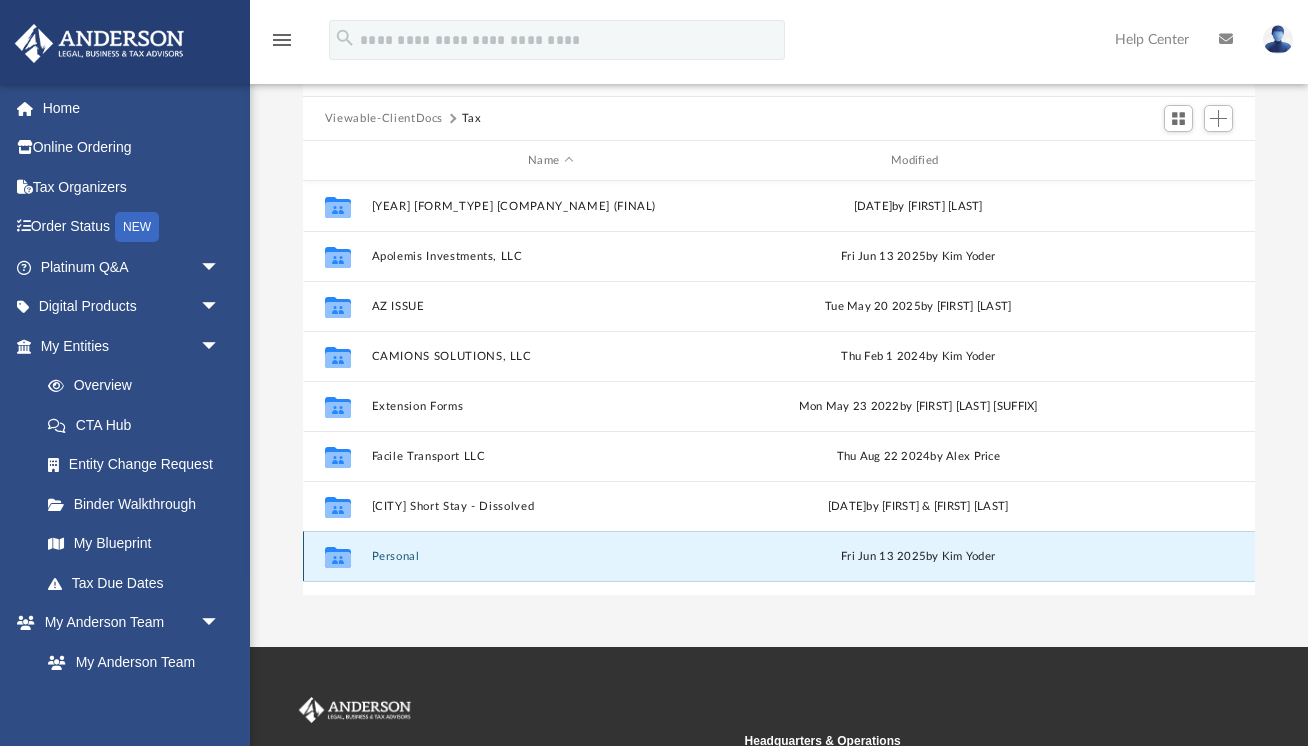 click on "Personal" at bounding box center [550, 556] 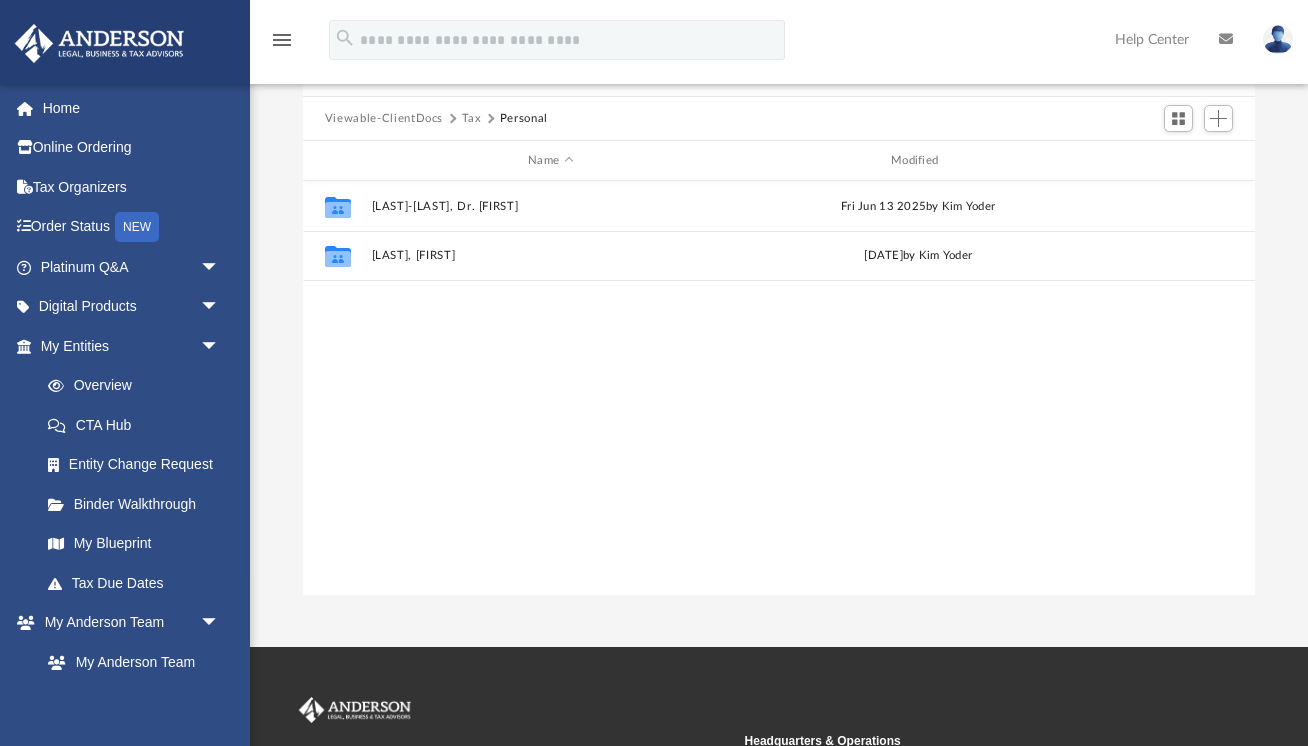 click on "Tax" at bounding box center [472, 119] 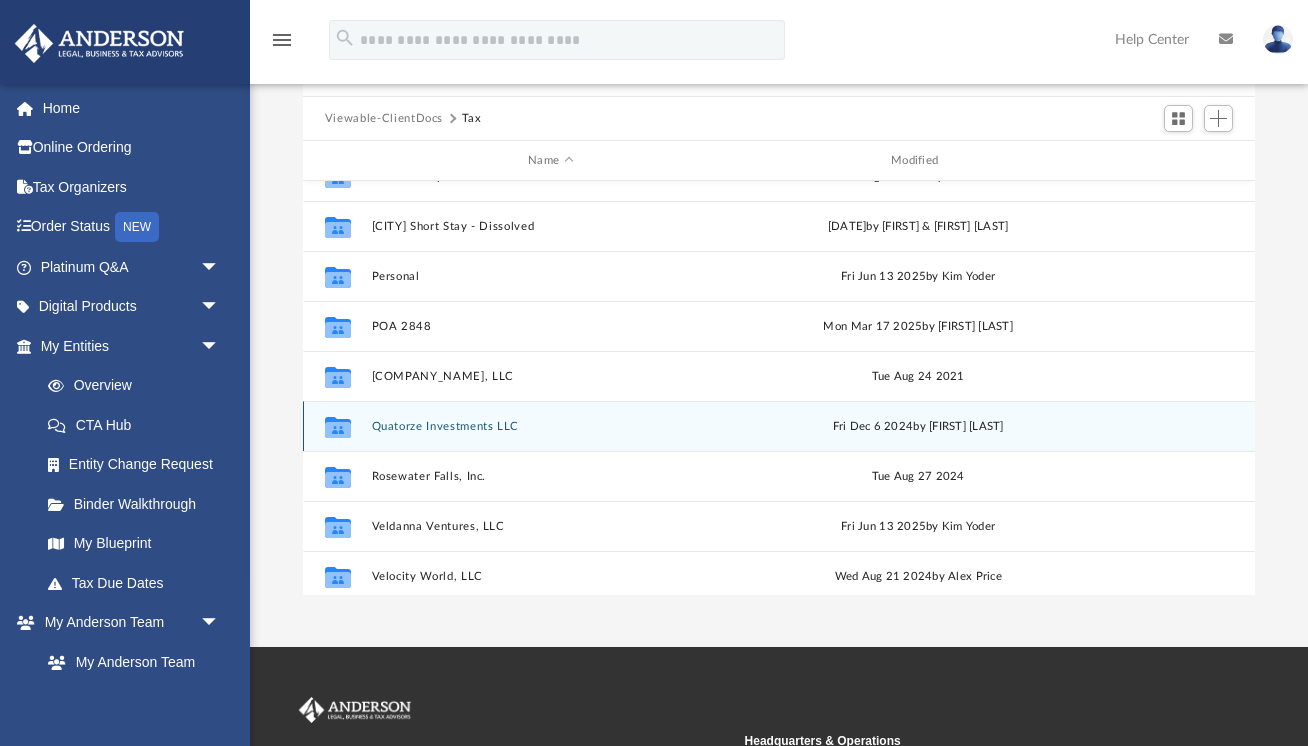 scroll, scrollTop: 282, scrollLeft: 0, axis: vertical 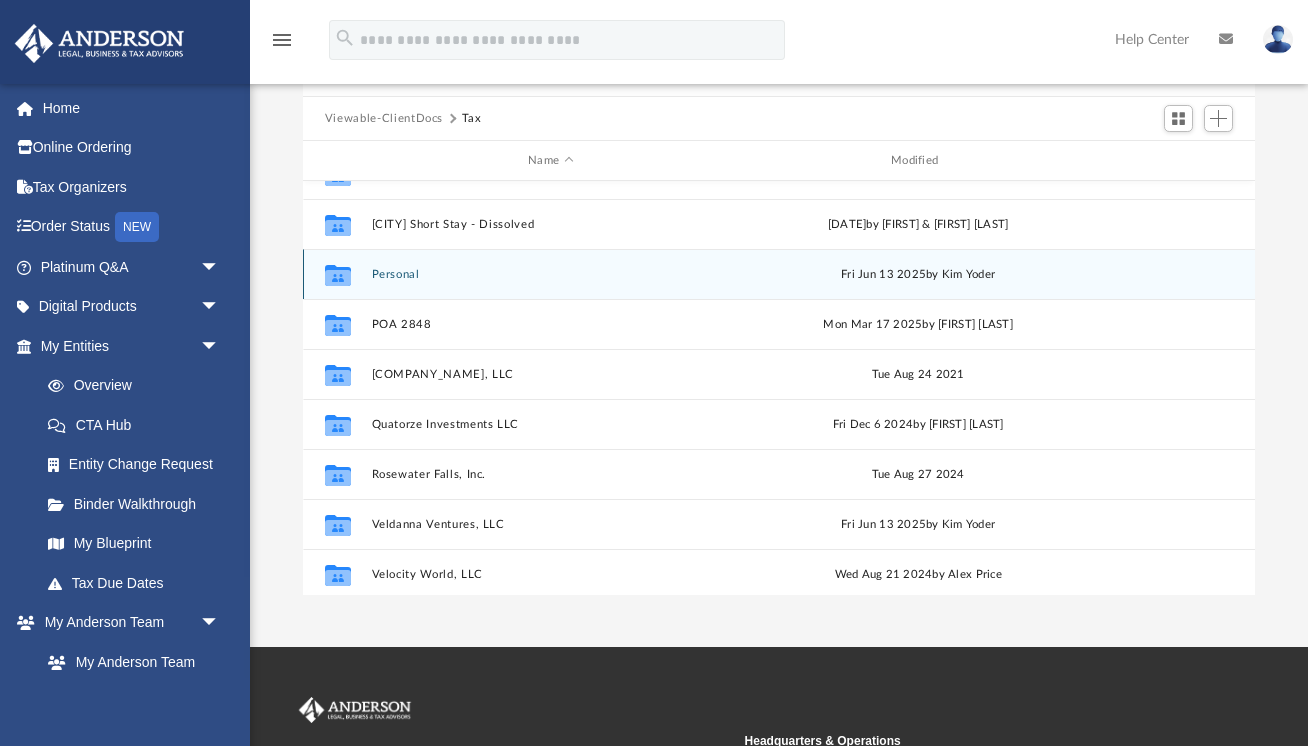 click on "Personal" at bounding box center [550, 274] 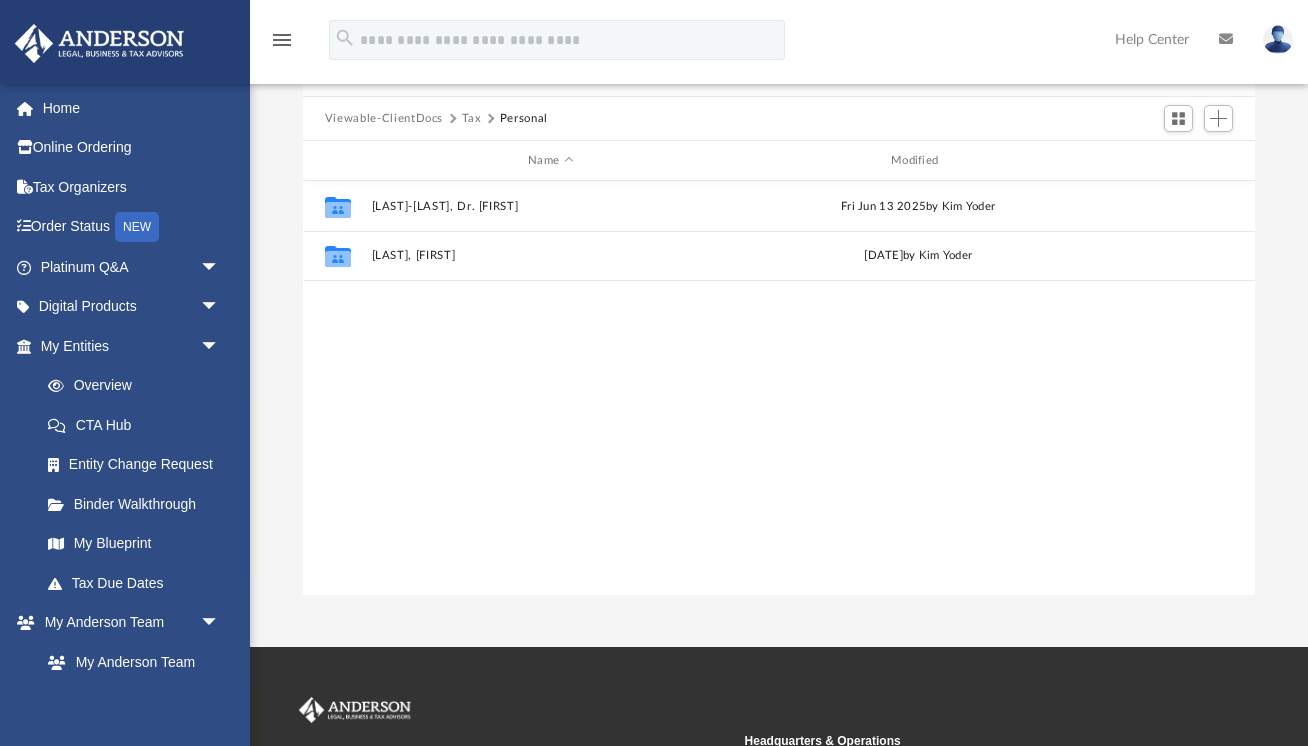 scroll, scrollTop: 0, scrollLeft: 0, axis: both 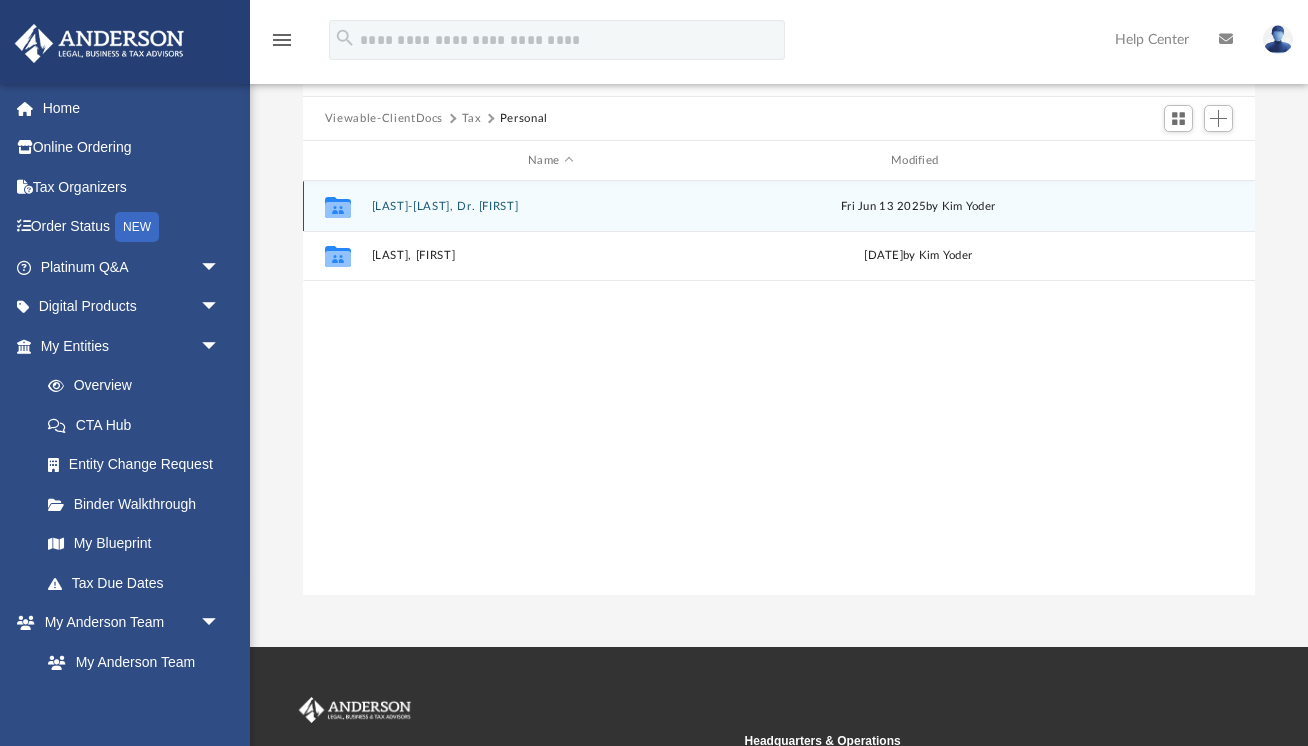 click on "[LAST]-[LAST], Dr. [FIRST]" at bounding box center (550, 206) 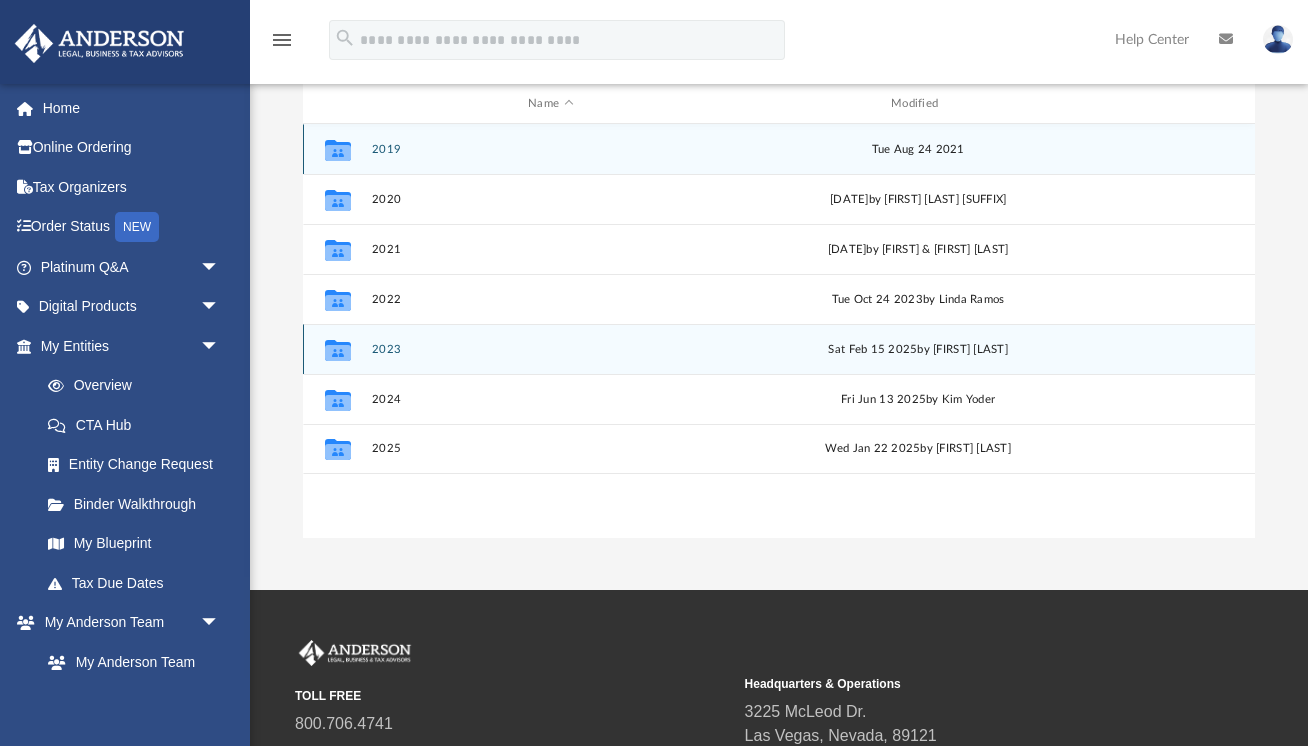 scroll, scrollTop: 248, scrollLeft: 0, axis: vertical 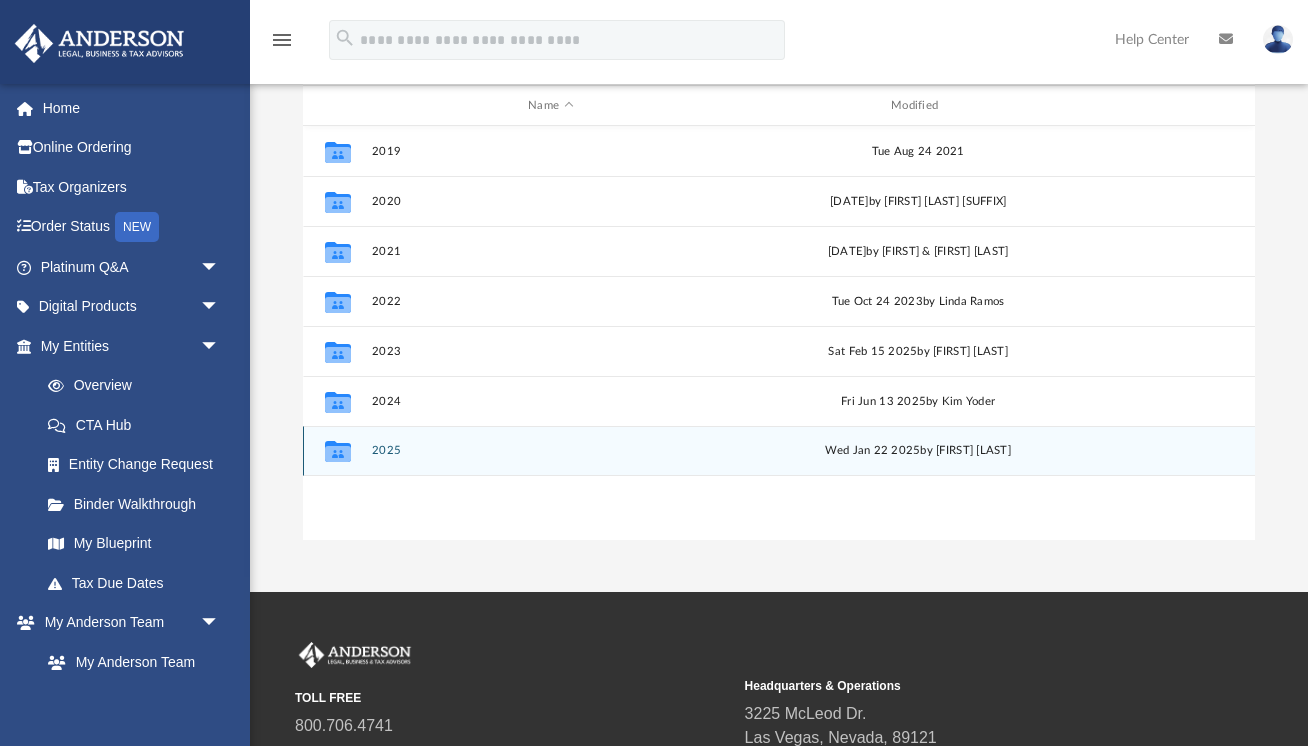 click on "2025" at bounding box center [550, 450] 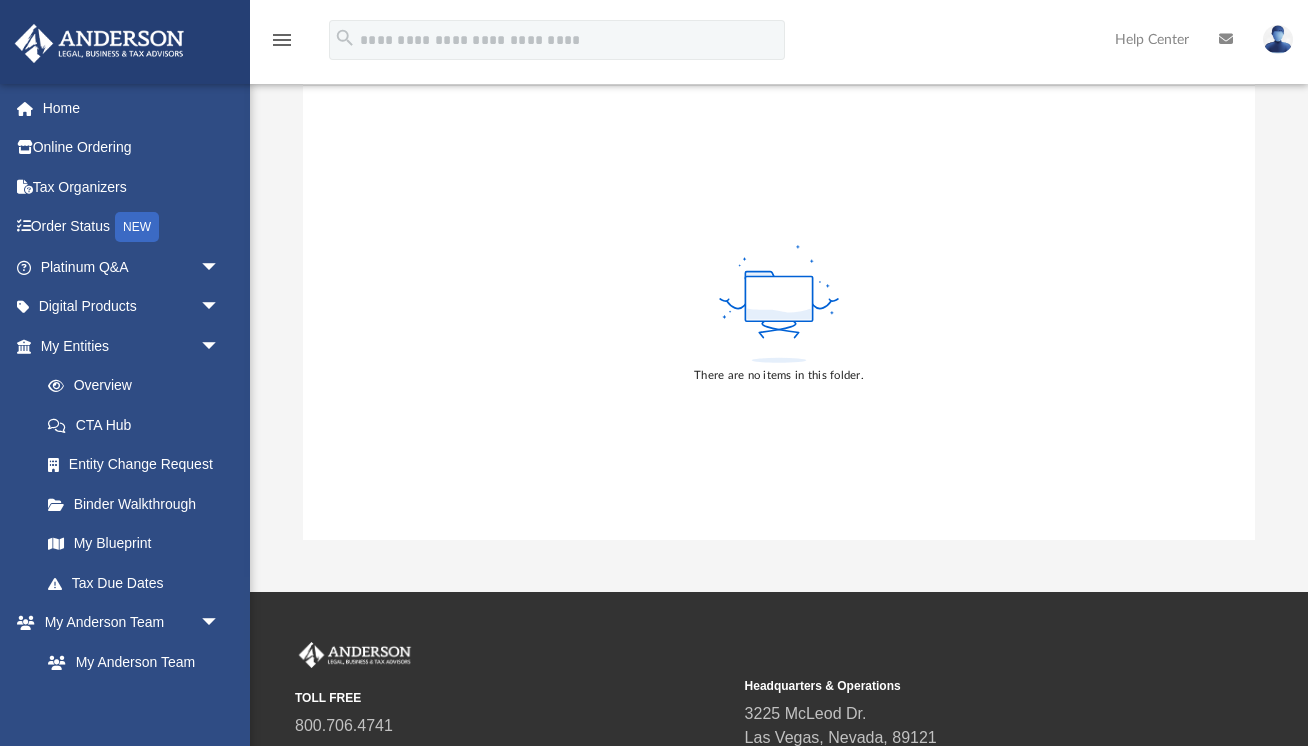 click 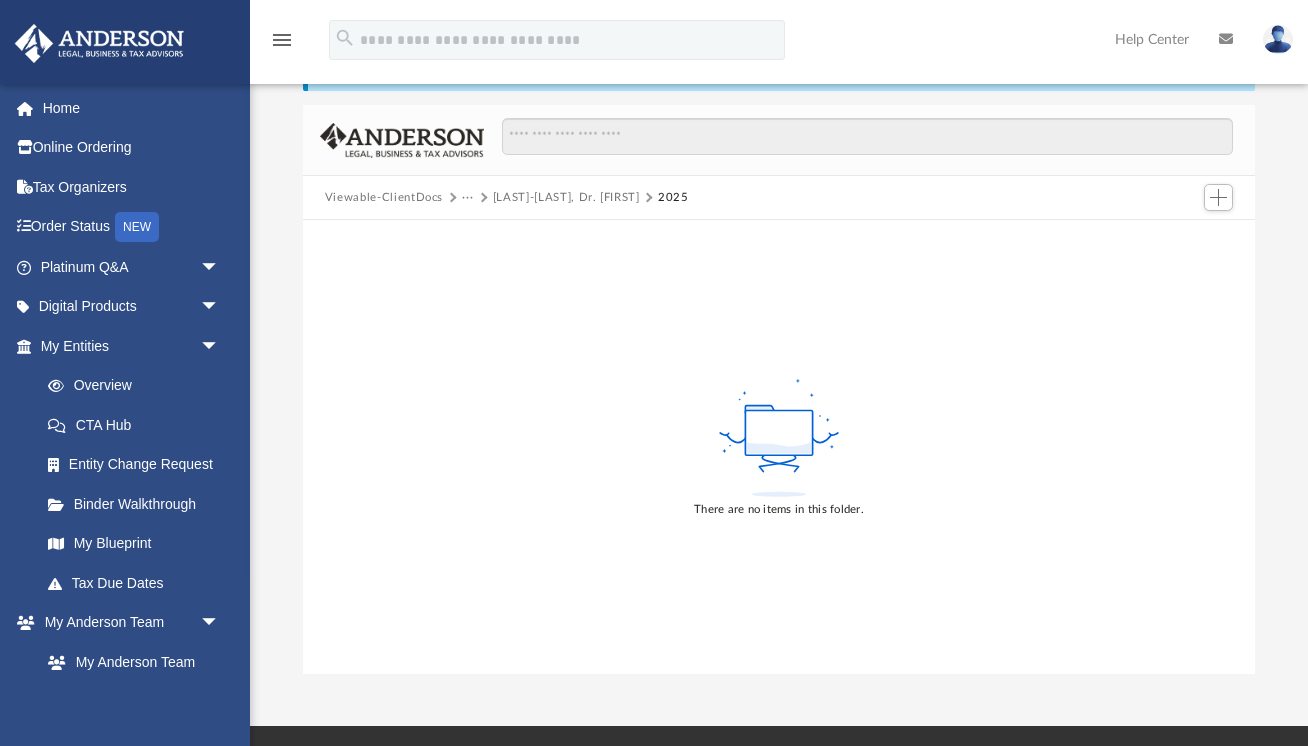 scroll, scrollTop: 0, scrollLeft: 0, axis: both 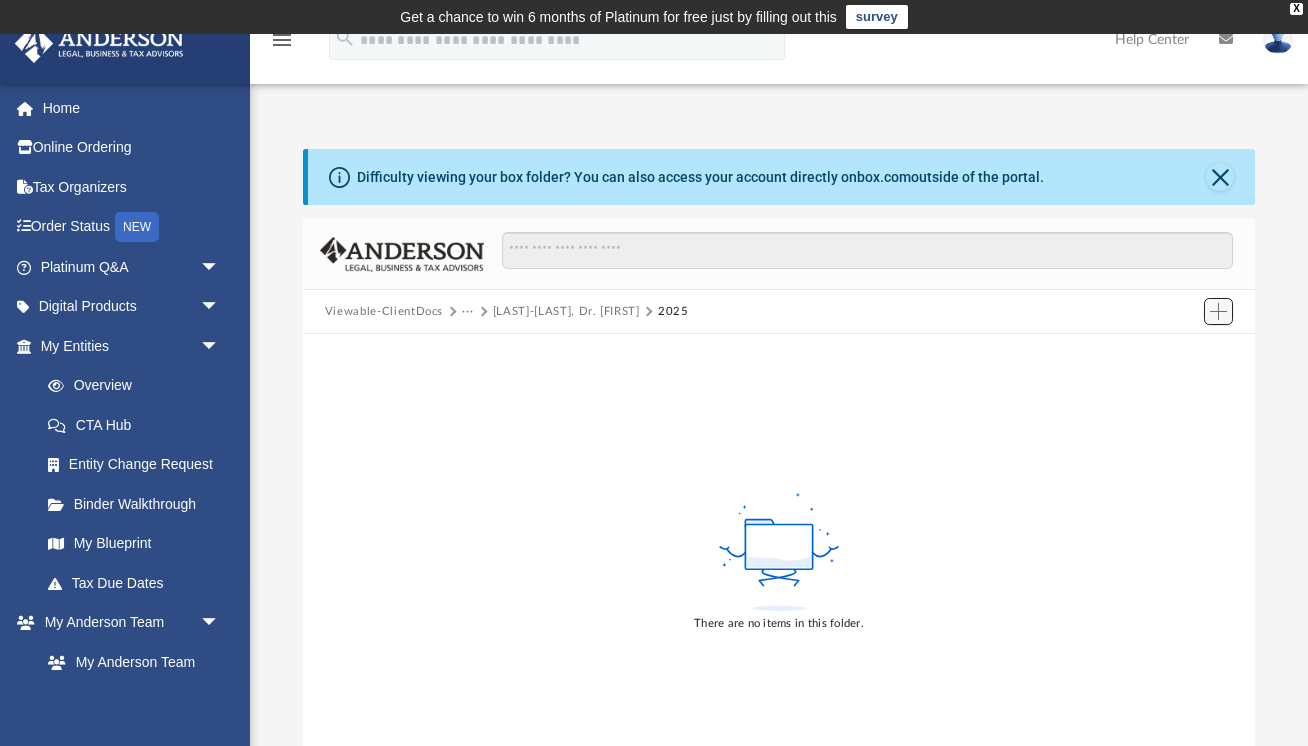 click at bounding box center (1218, 311) 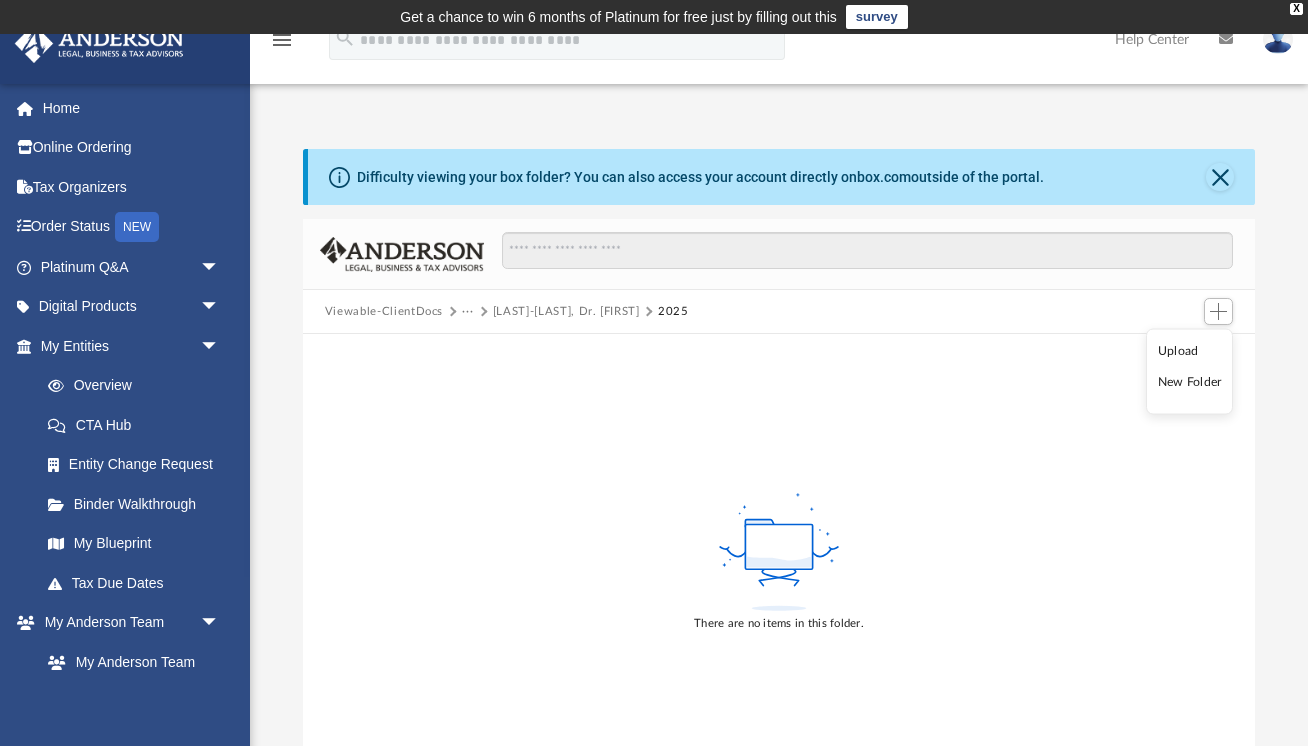 click on "Upload" at bounding box center [1190, 350] 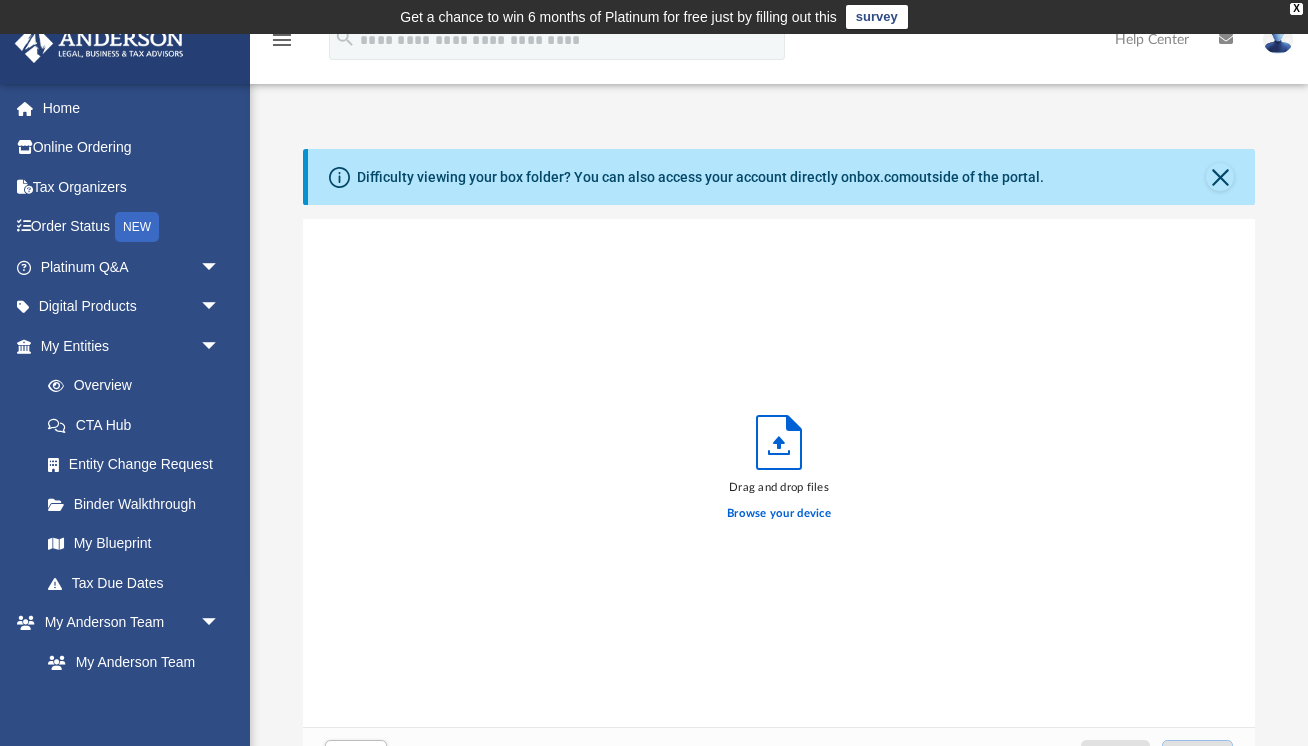 scroll, scrollTop: 1, scrollLeft: 1, axis: both 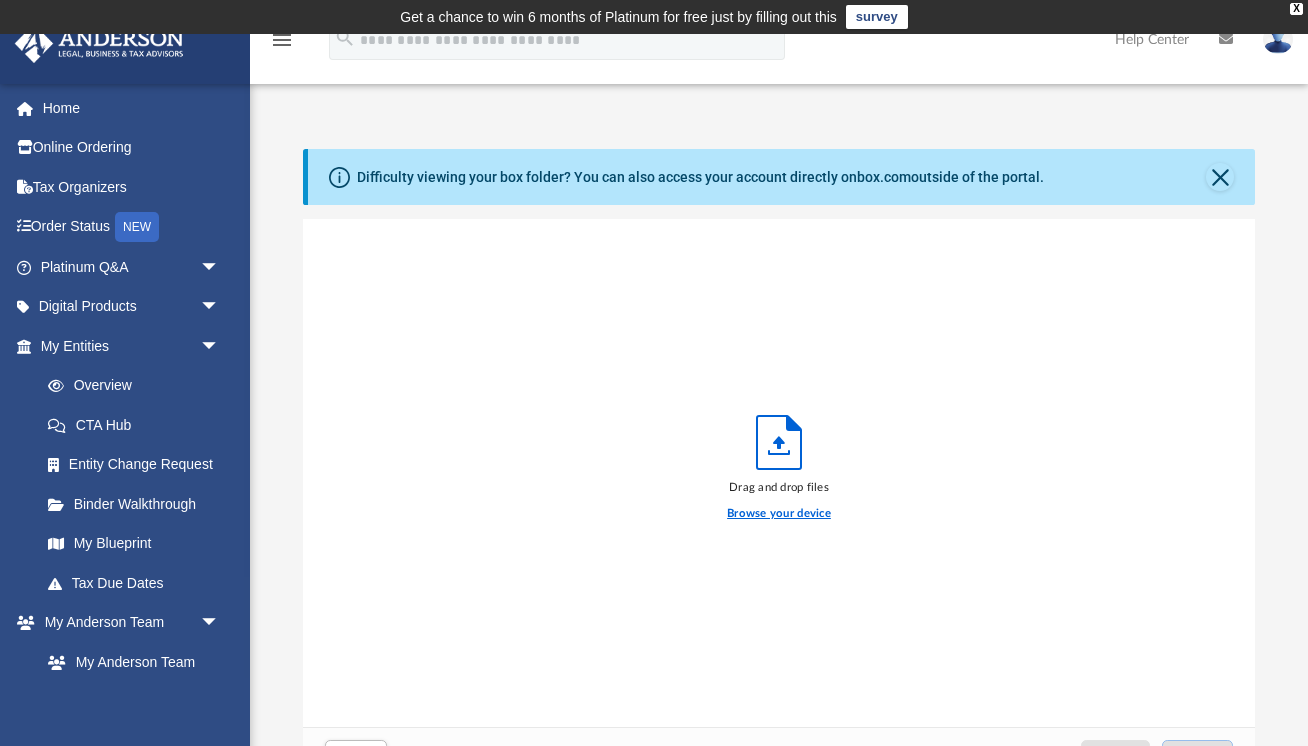 click on "Browse your device" at bounding box center [779, 514] 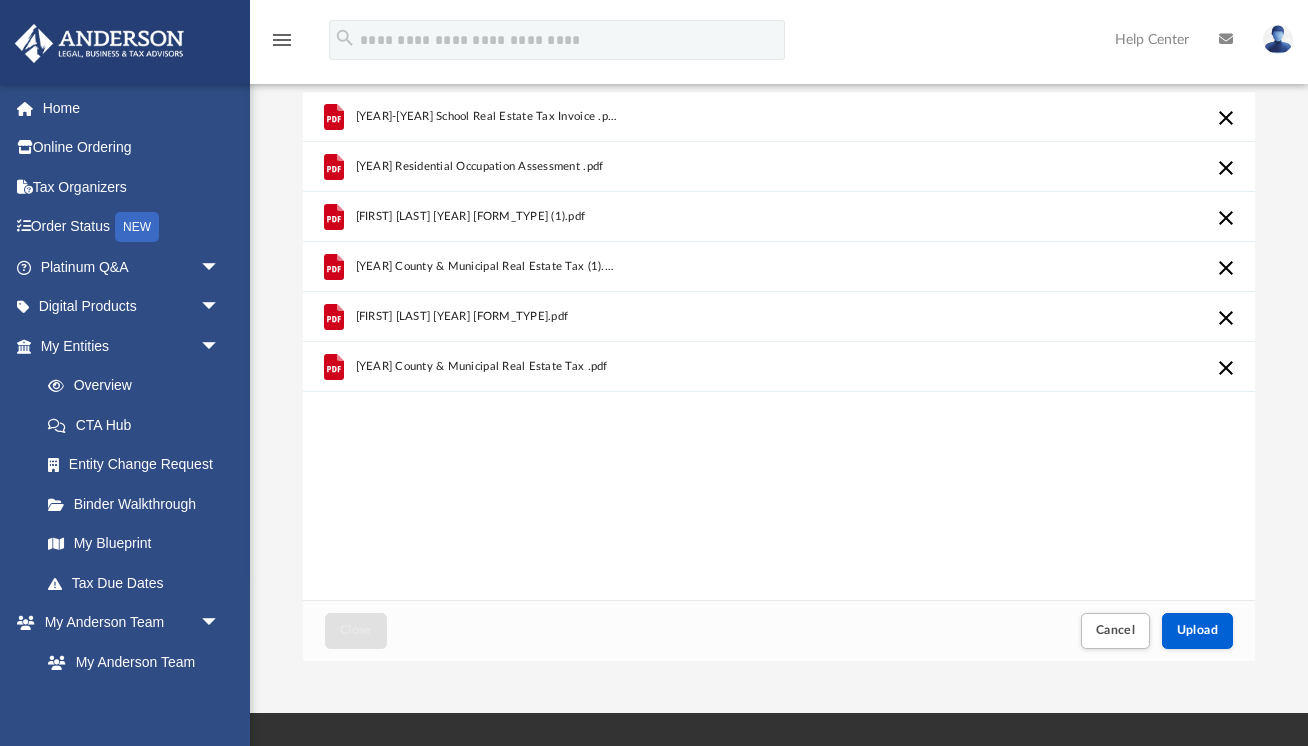 scroll, scrollTop: 129, scrollLeft: 0, axis: vertical 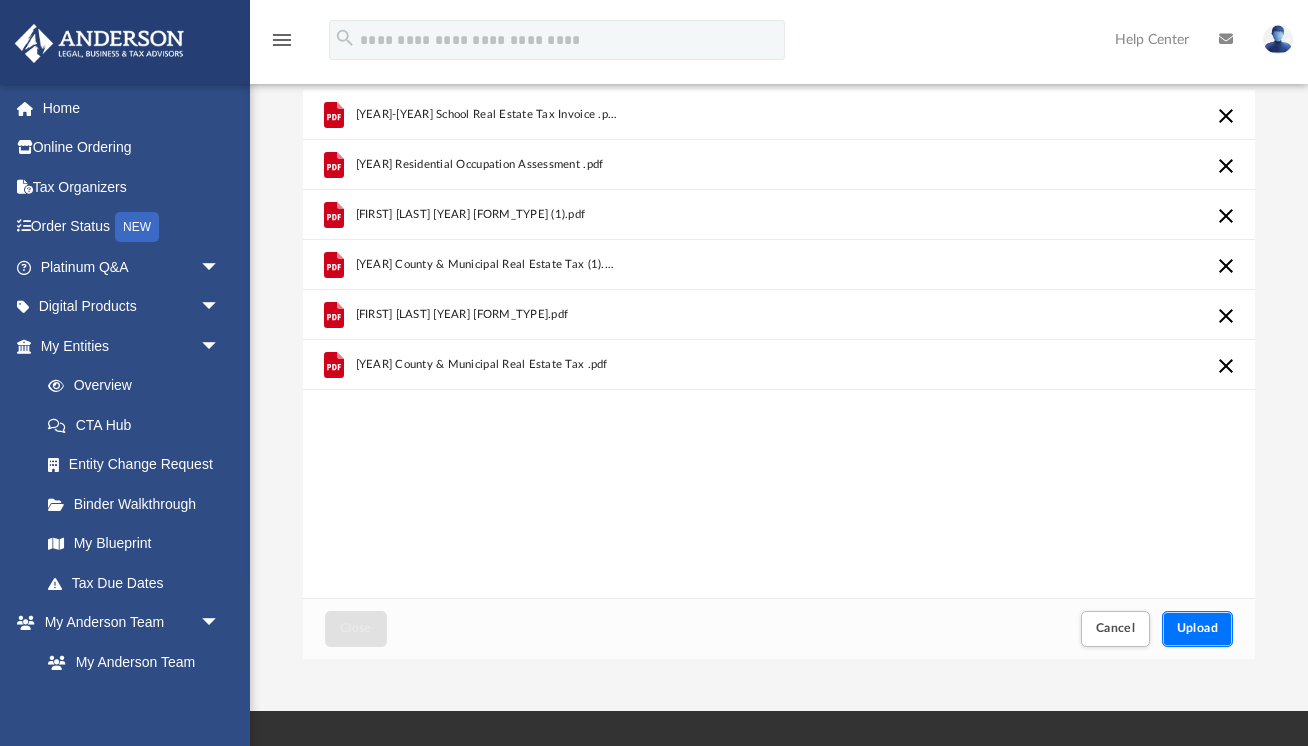click on "Upload" at bounding box center (1198, 628) 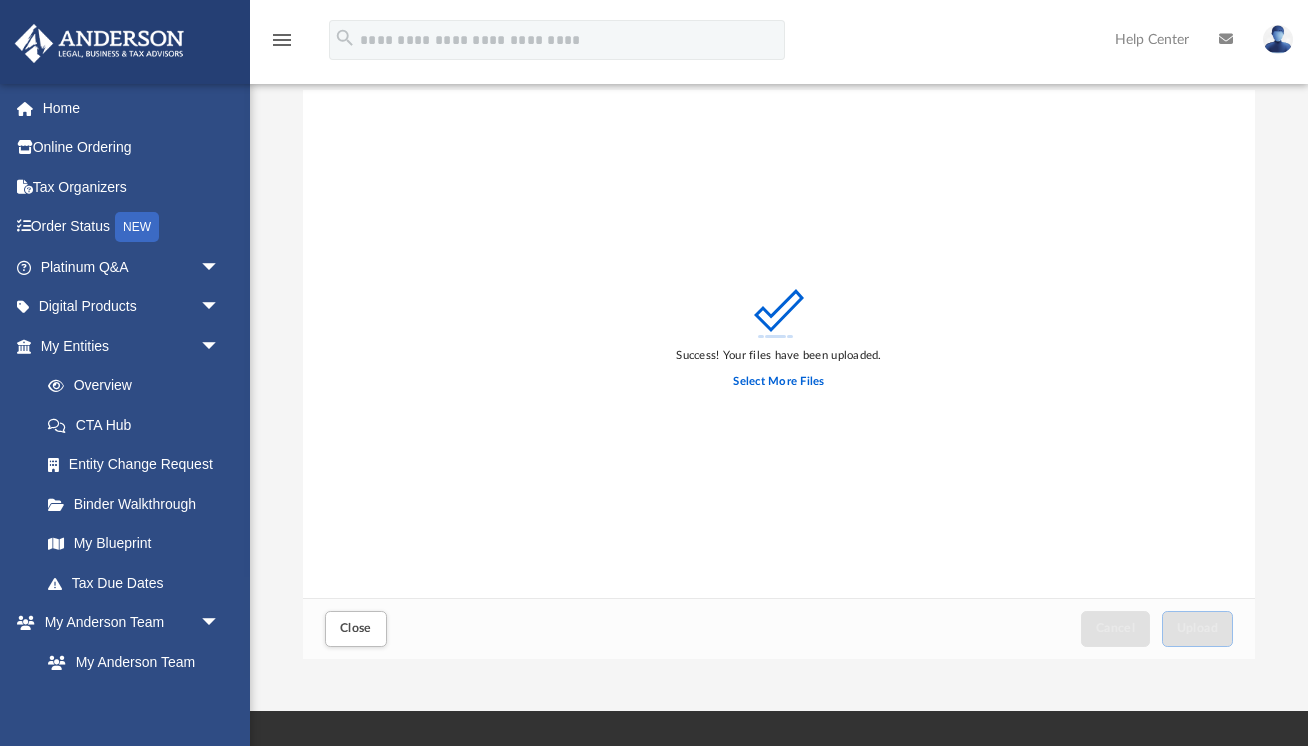 scroll, scrollTop: 0, scrollLeft: 0, axis: both 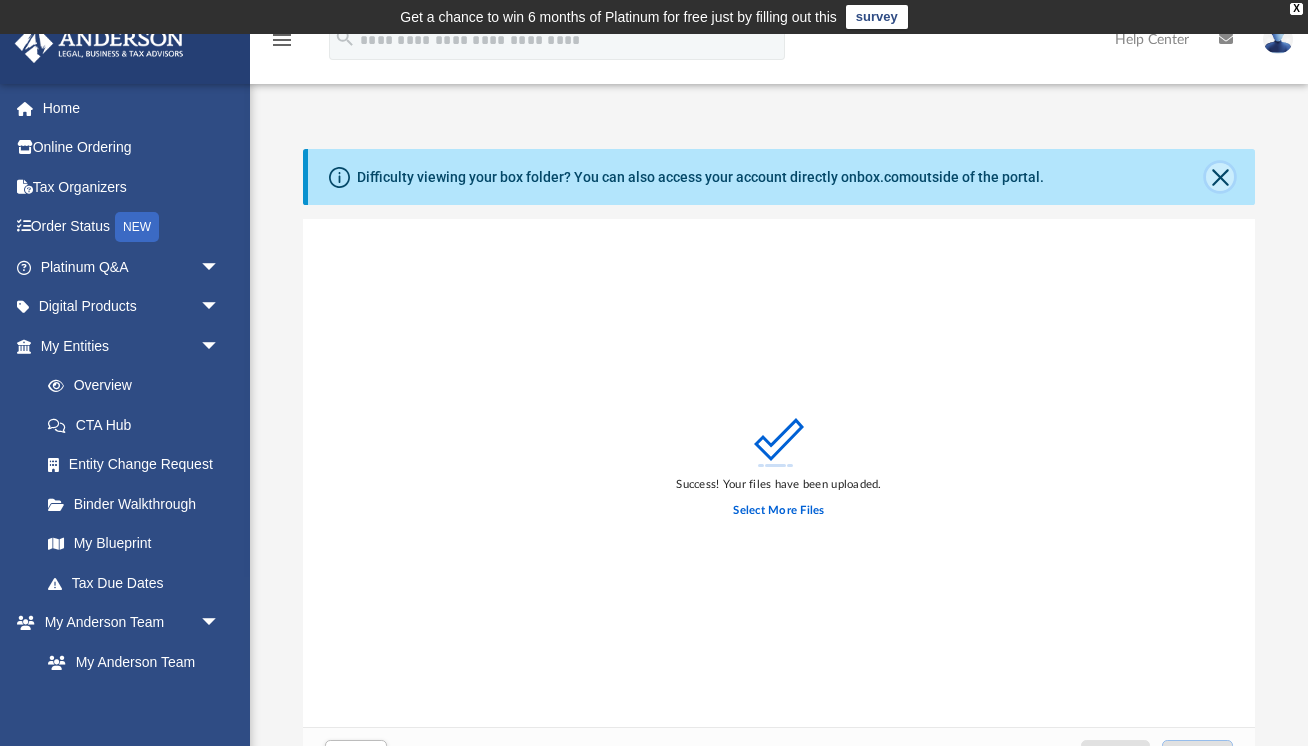 click 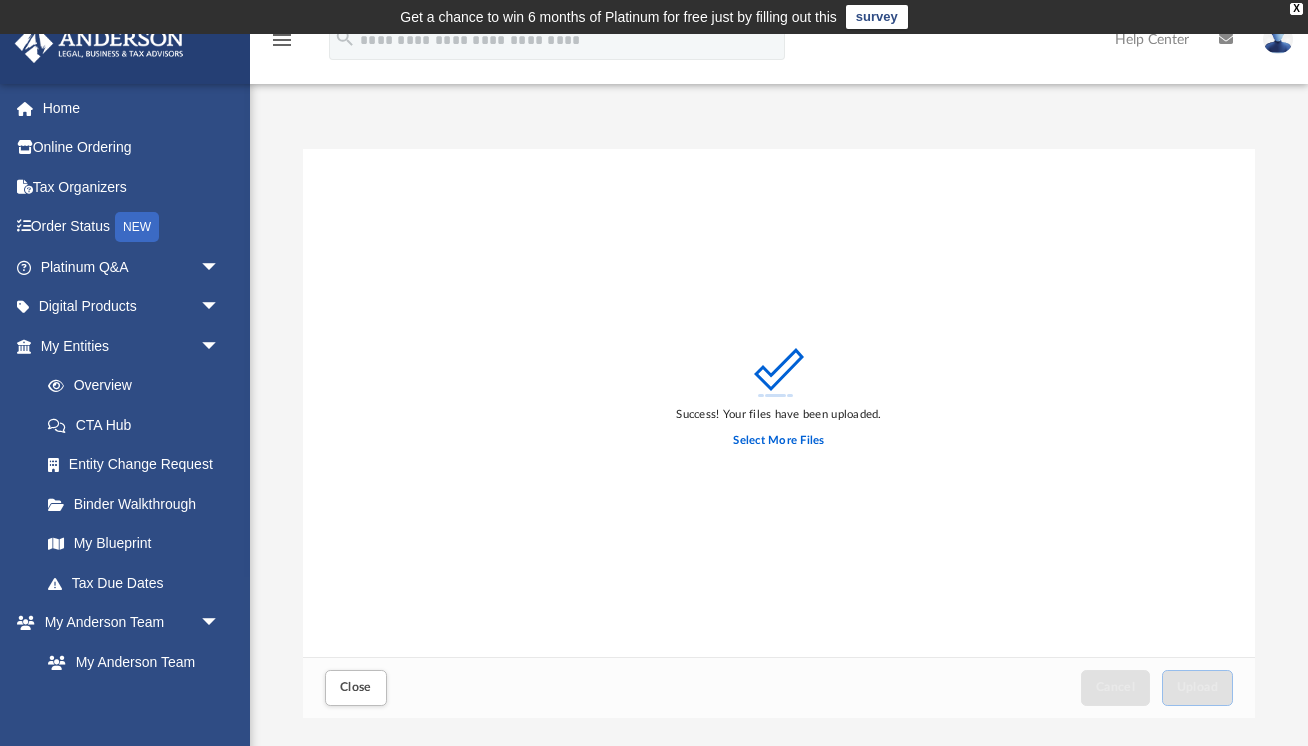scroll, scrollTop: 29, scrollLeft: 0, axis: vertical 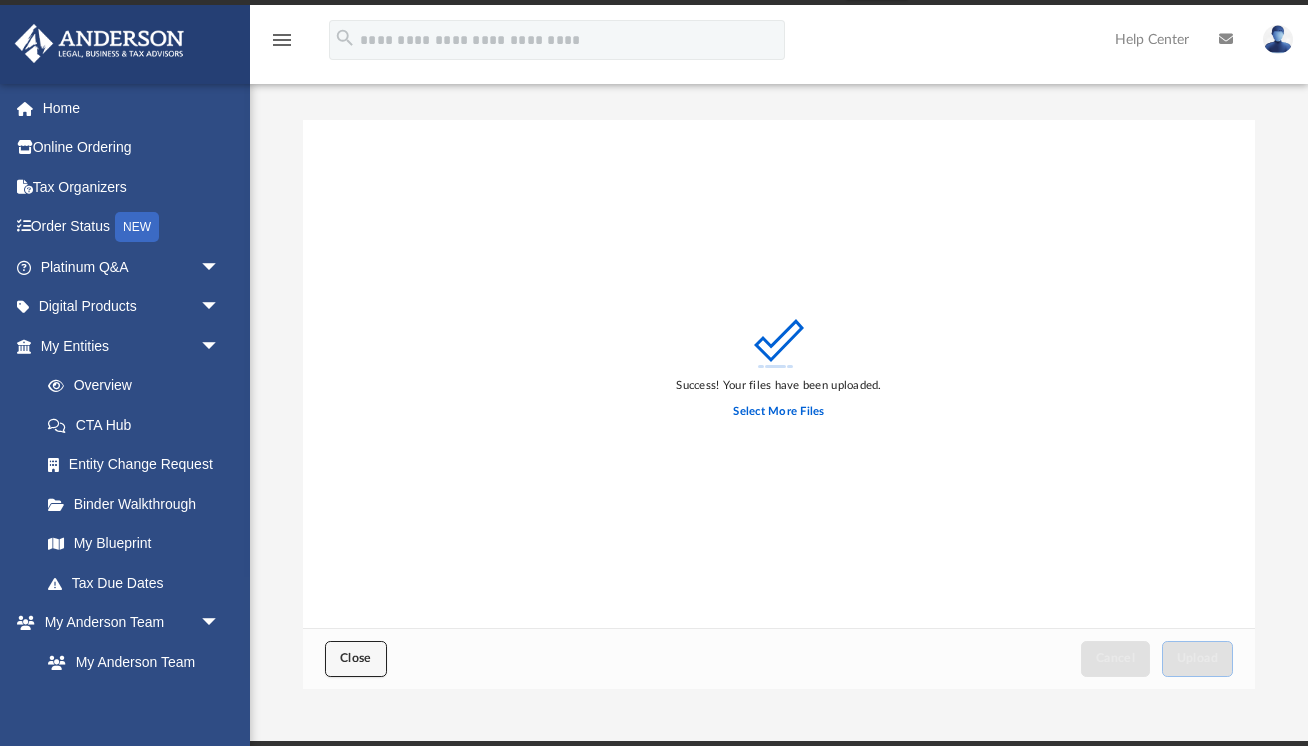 click on "Close" at bounding box center [356, 658] 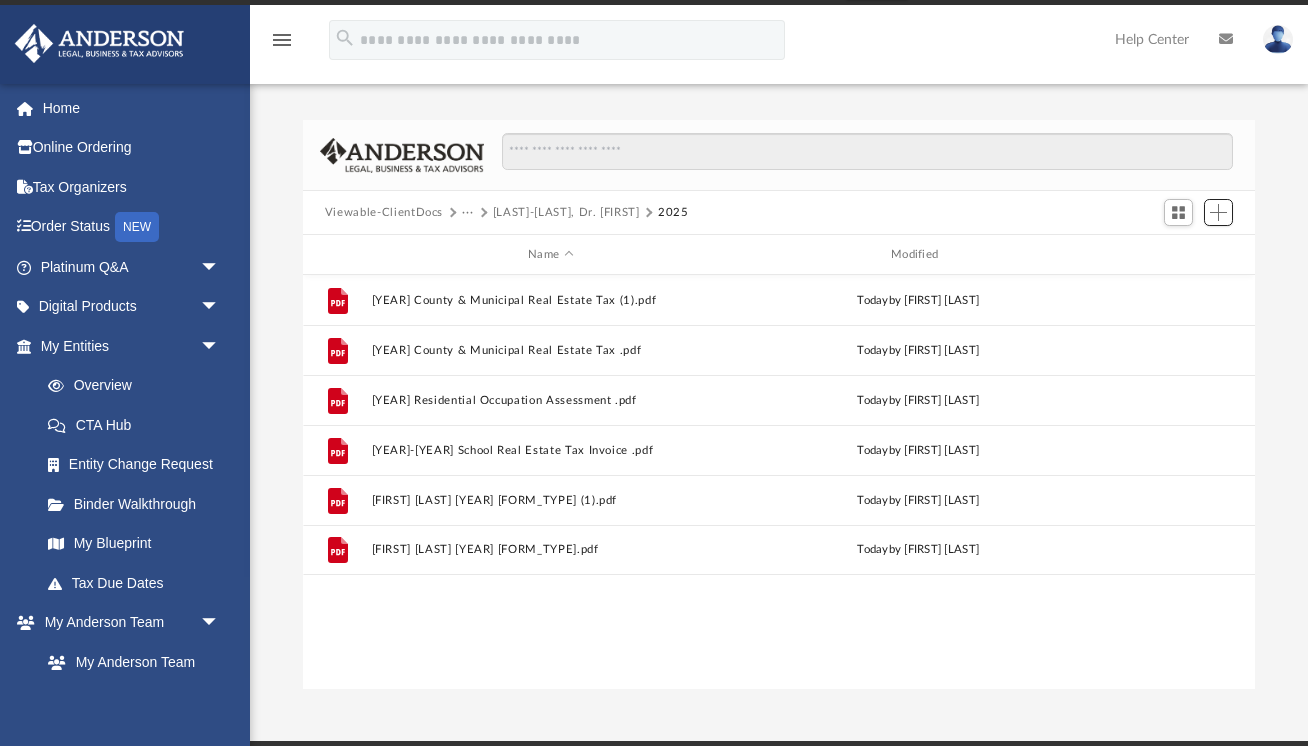scroll, scrollTop: 1, scrollLeft: 1, axis: both 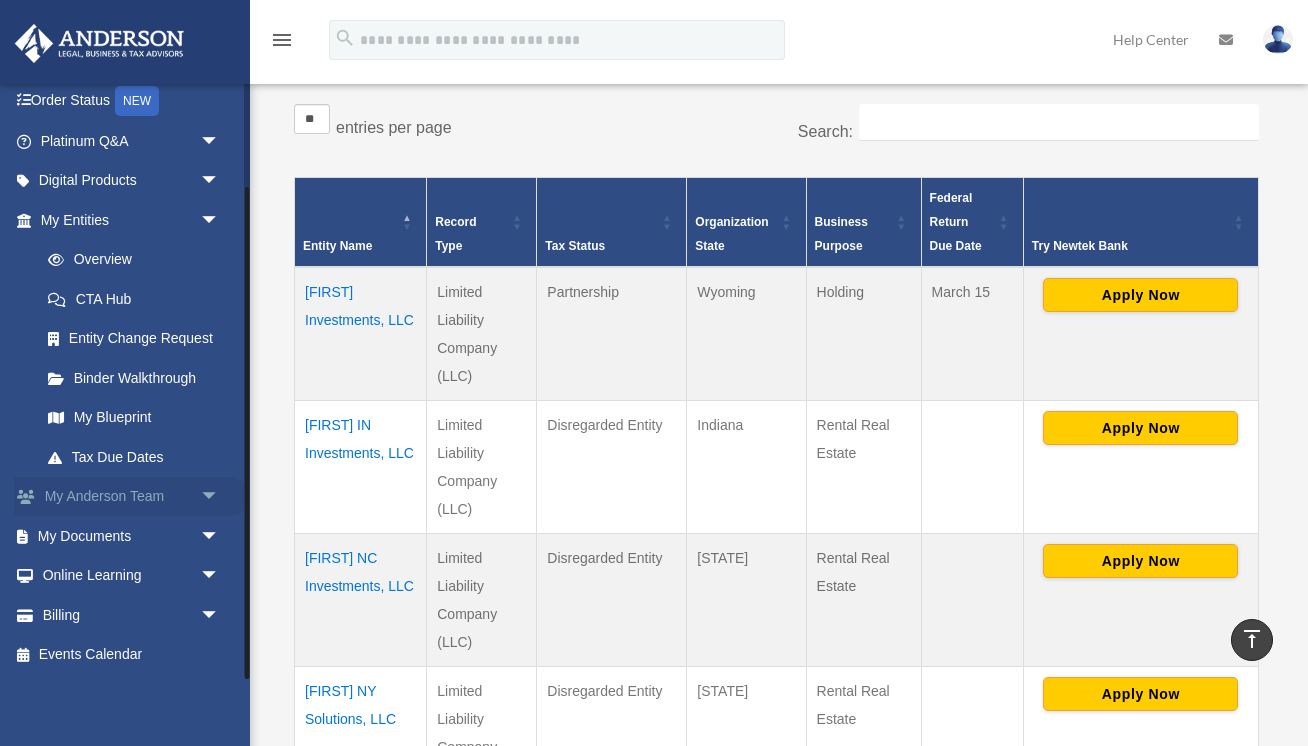 click on "arrow_drop_down" at bounding box center (220, 497) 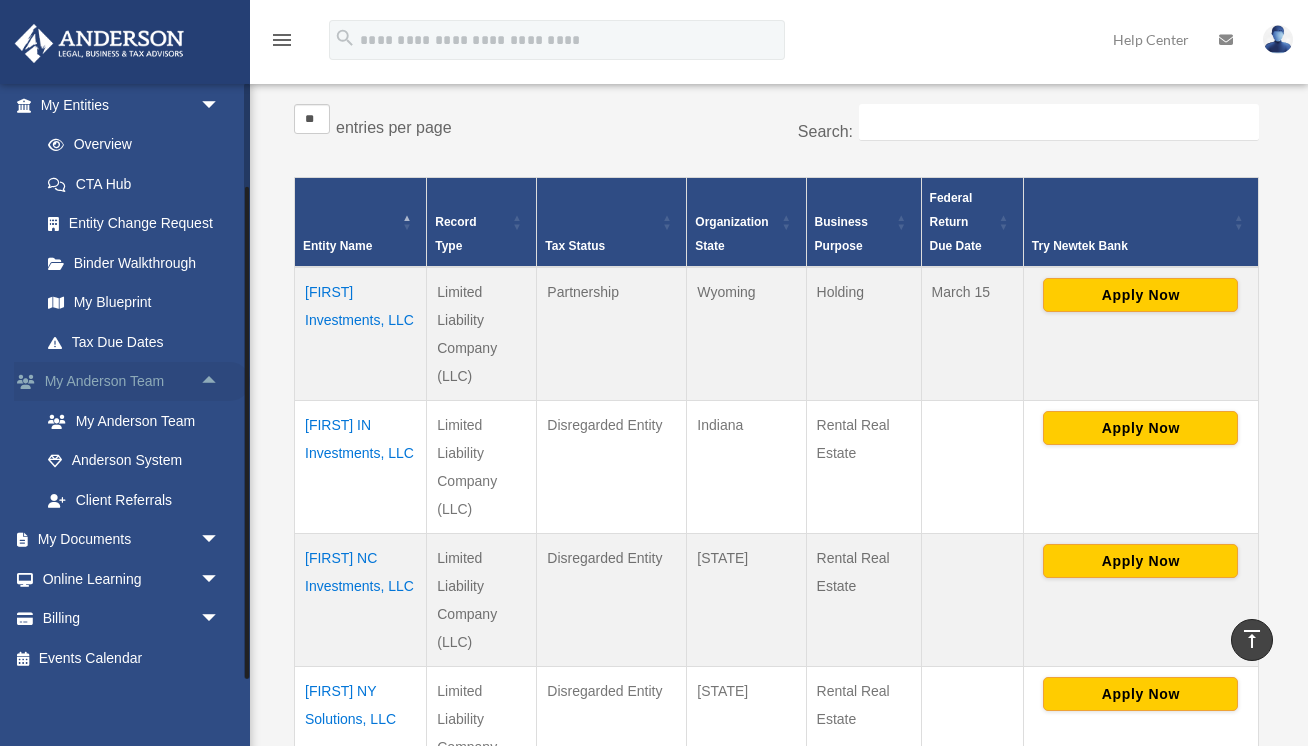 scroll, scrollTop: 244, scrollLeft: 0, axis: vertical 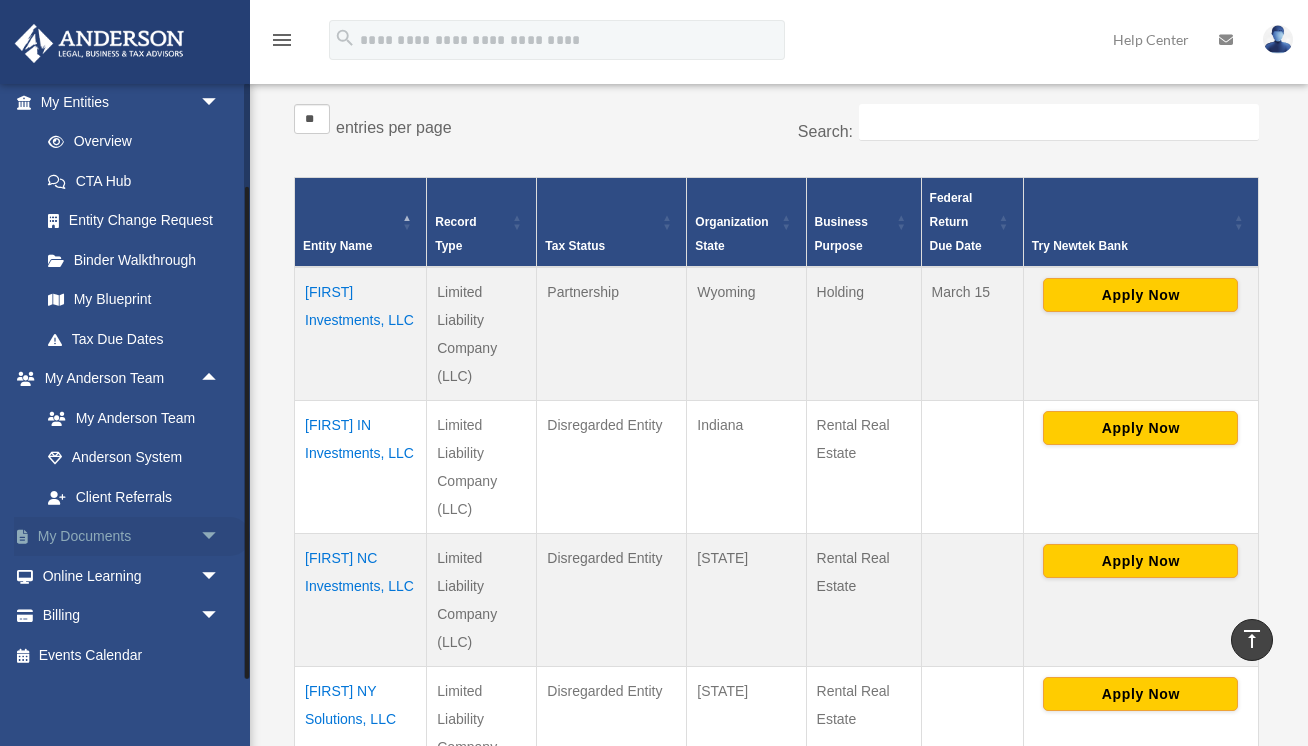 click on "arrow_drop_down" at bounding box center [220, 537] 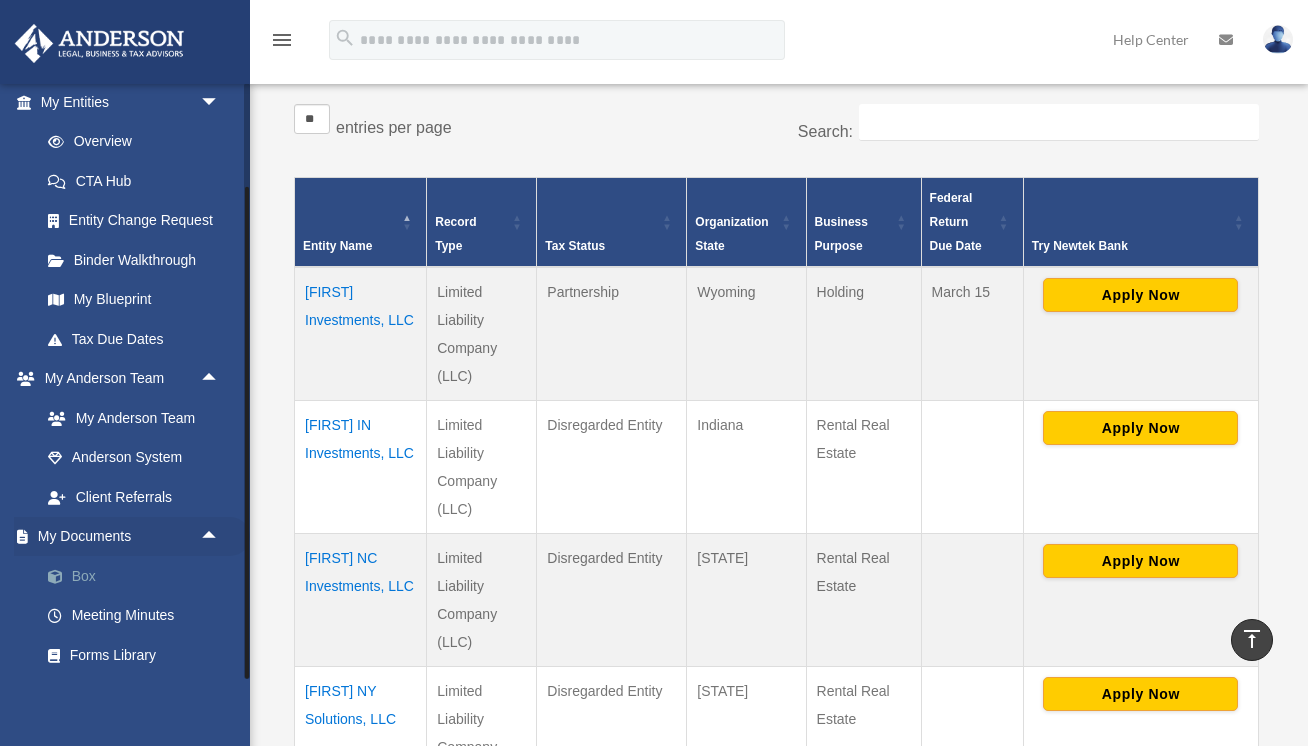 click on "Box" at bounding box center (139, 576) 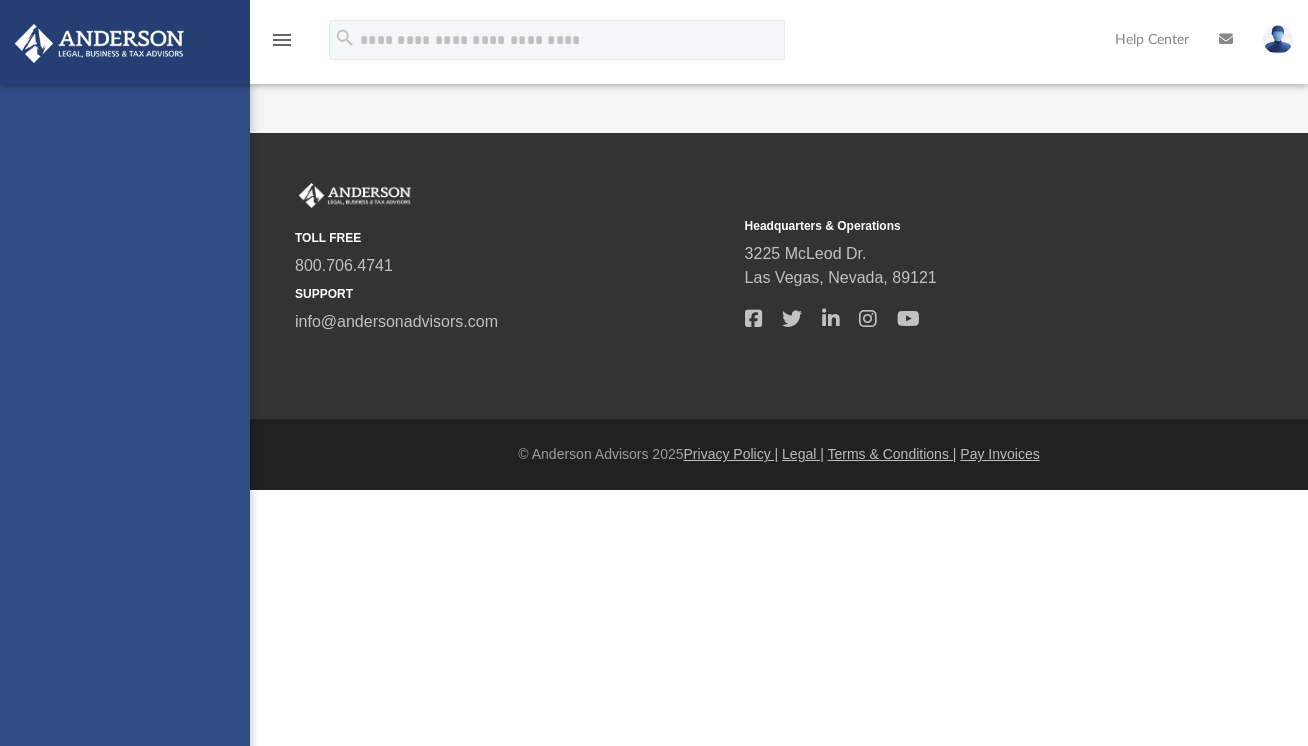 scroll, scrollTop: 0, scrollLeft: 0, axis: both 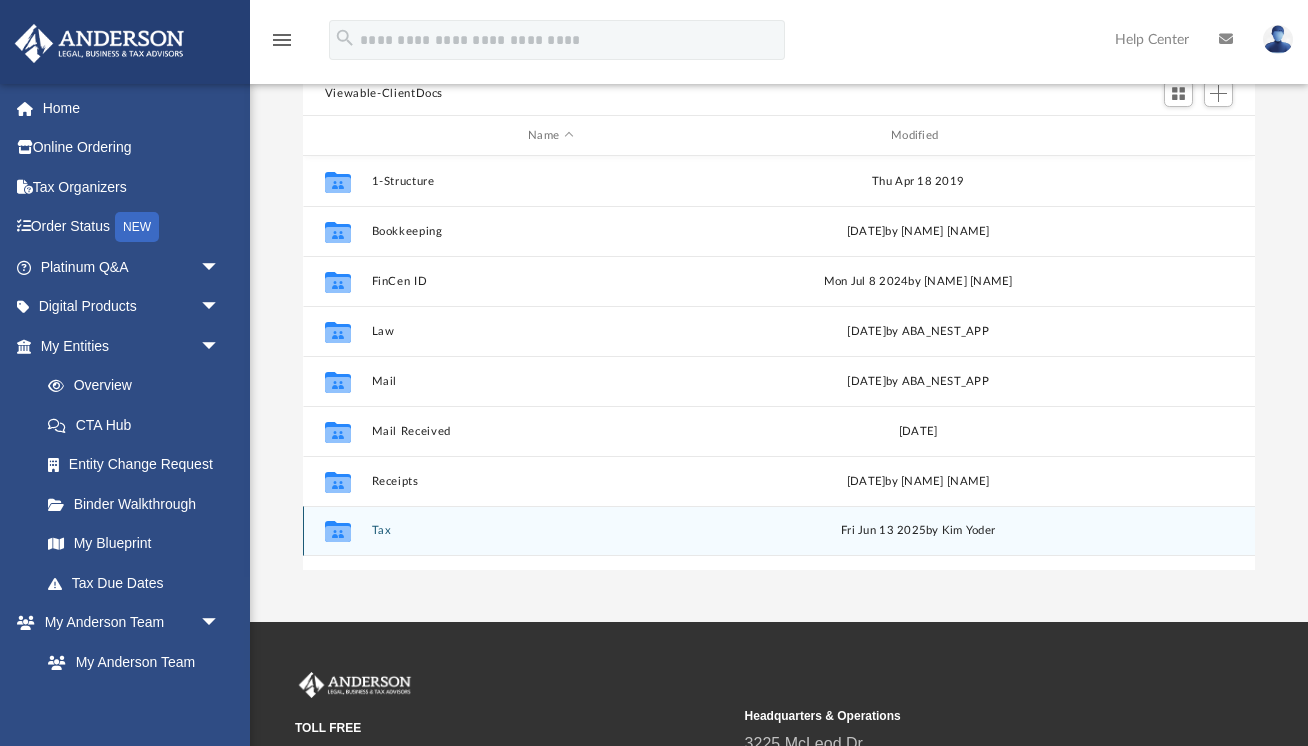 click on "Tax" at bounding box center [550, 530] 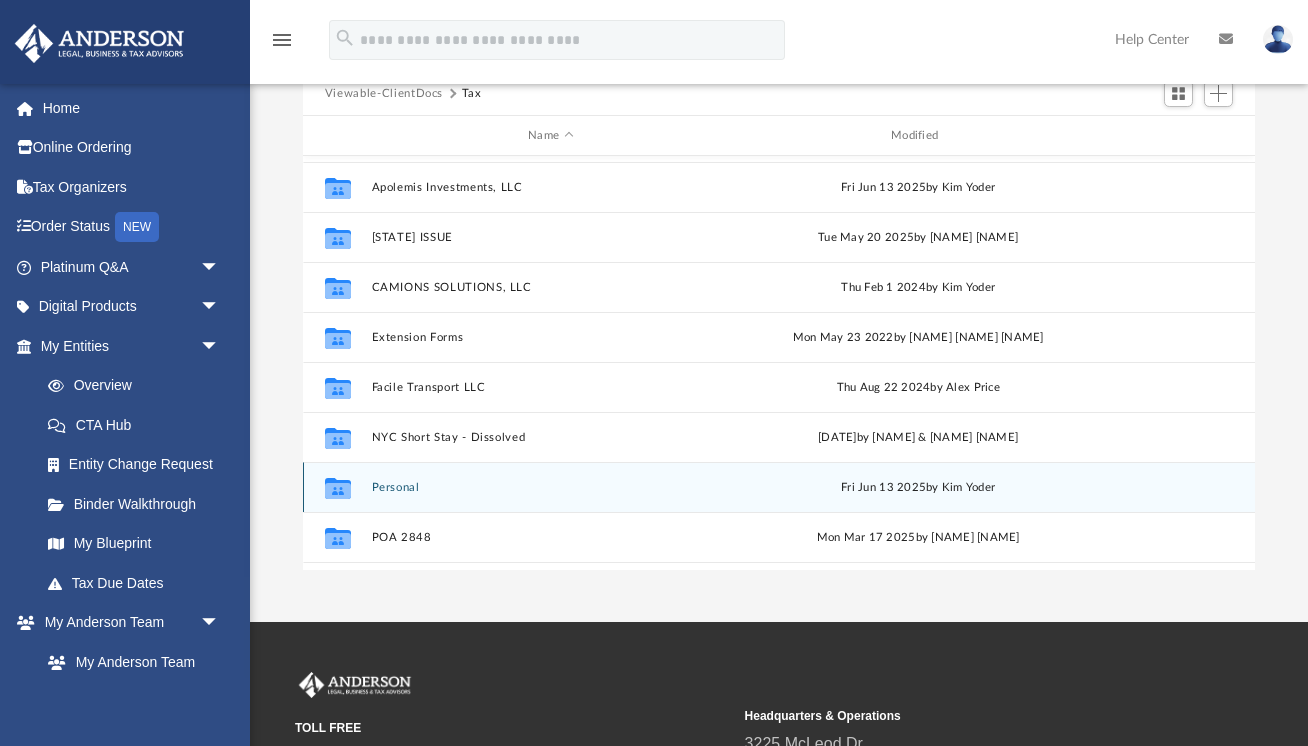 scroll, scrollTop: 0, scrollLeft: 0, axis: both 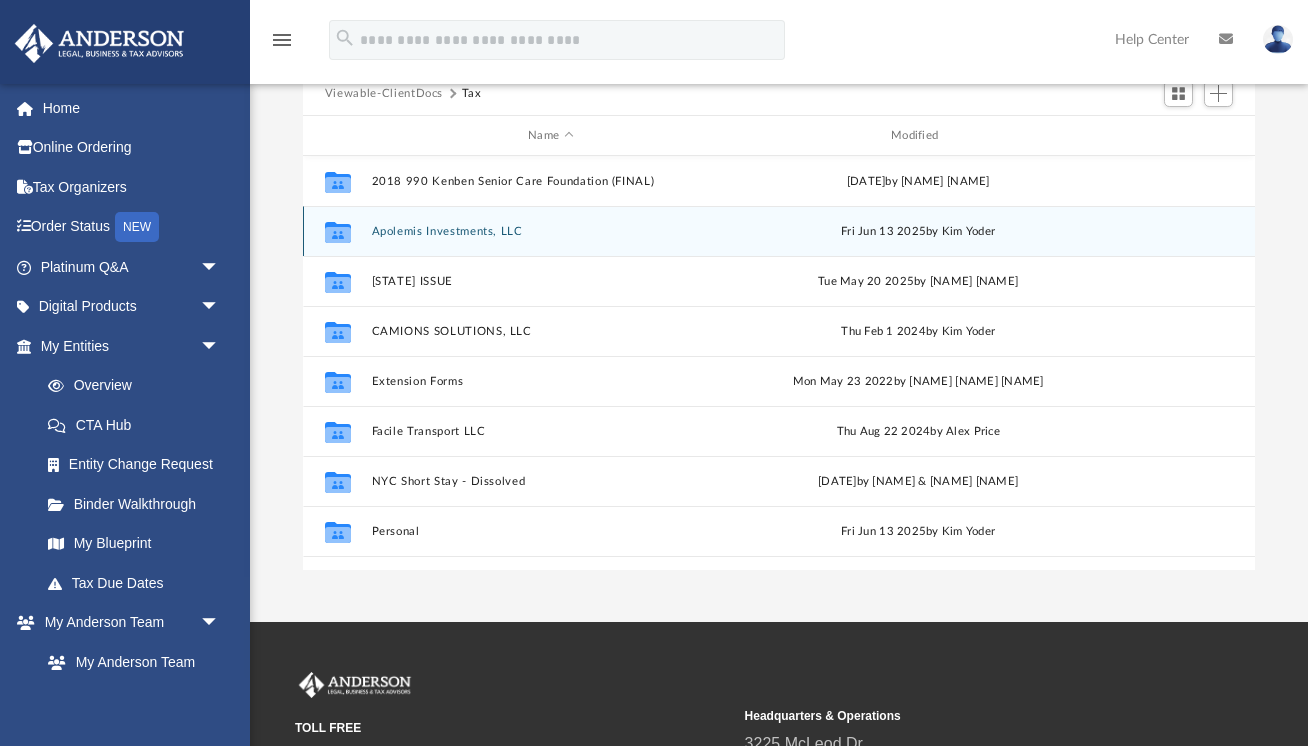 click on "Apolemis Investments, LLC" at bounding box center (550, 231) 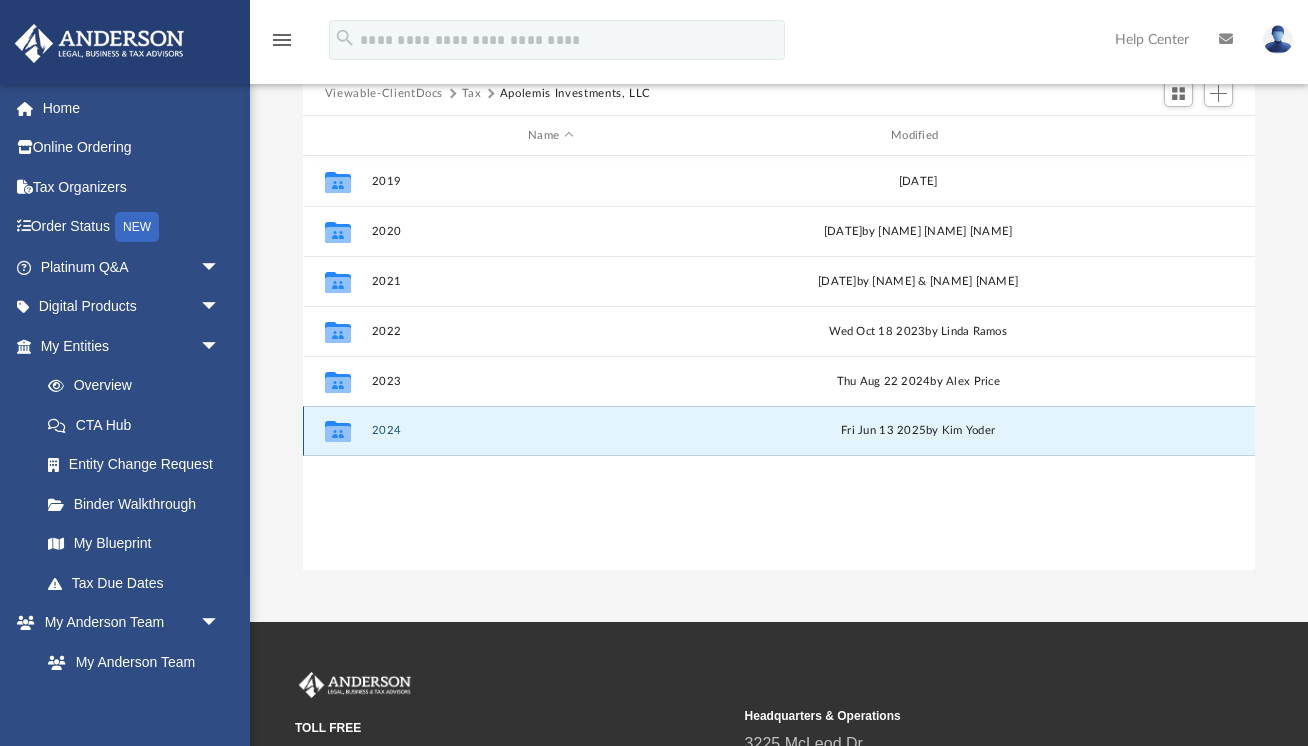 click on "2024" at bounding box center [550, 430] 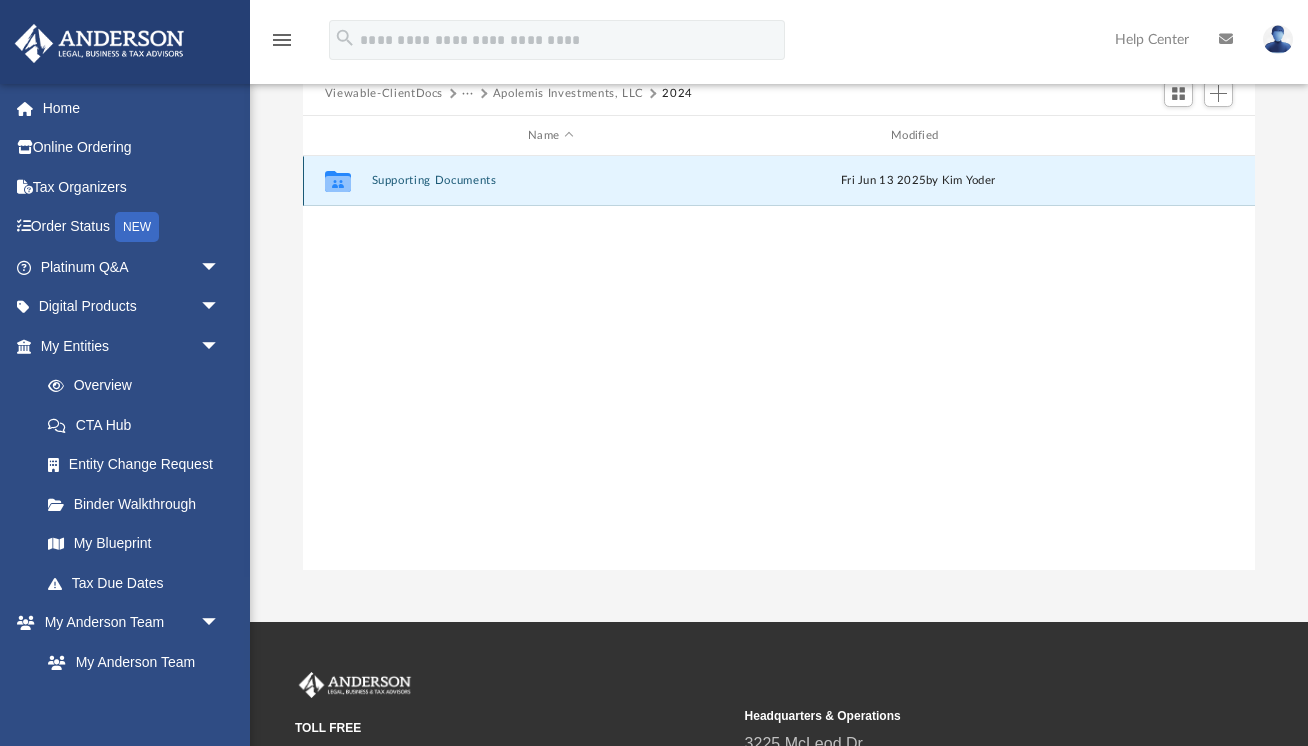 click on "Supporting Documents" at bounding box center (550, 180) 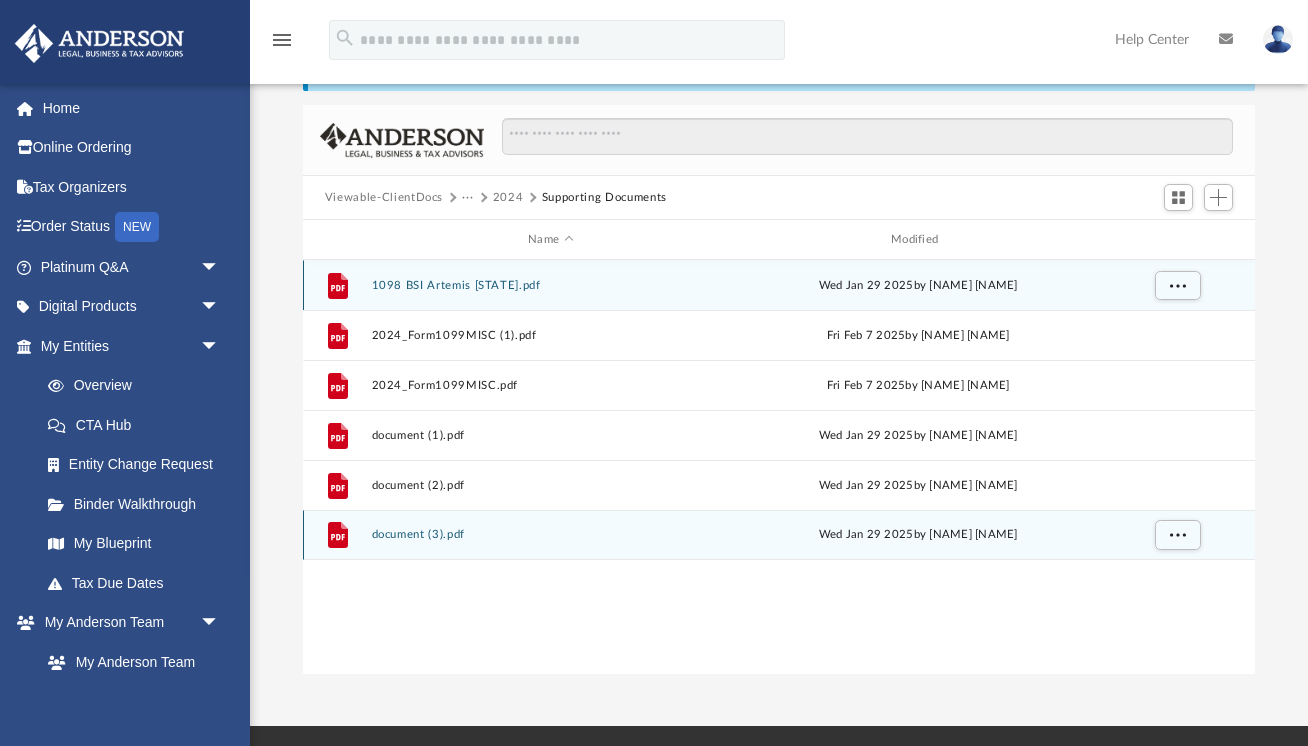 scroll, scrollTop: 90, scrollLeft: 0, axis: vertical 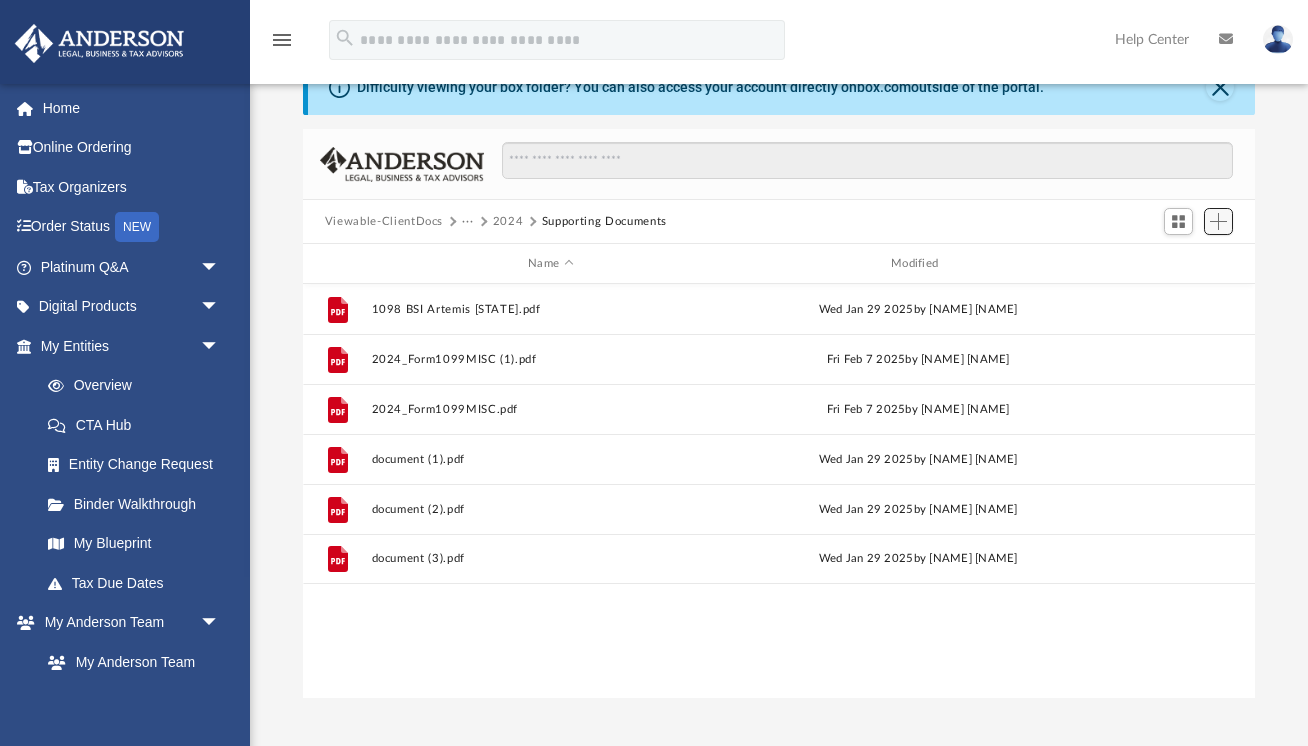click at bounding box center [1218, 221] 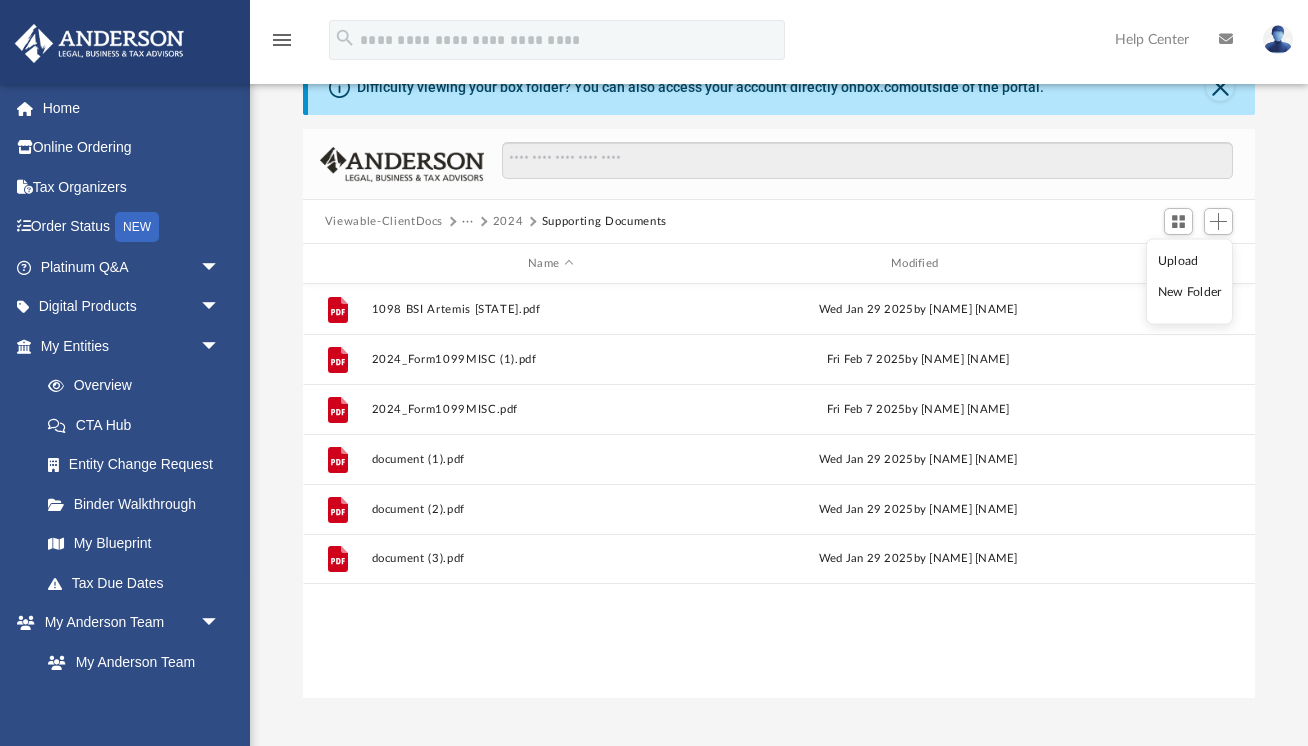 click on "Upload" at bounding box center [1190, 260] 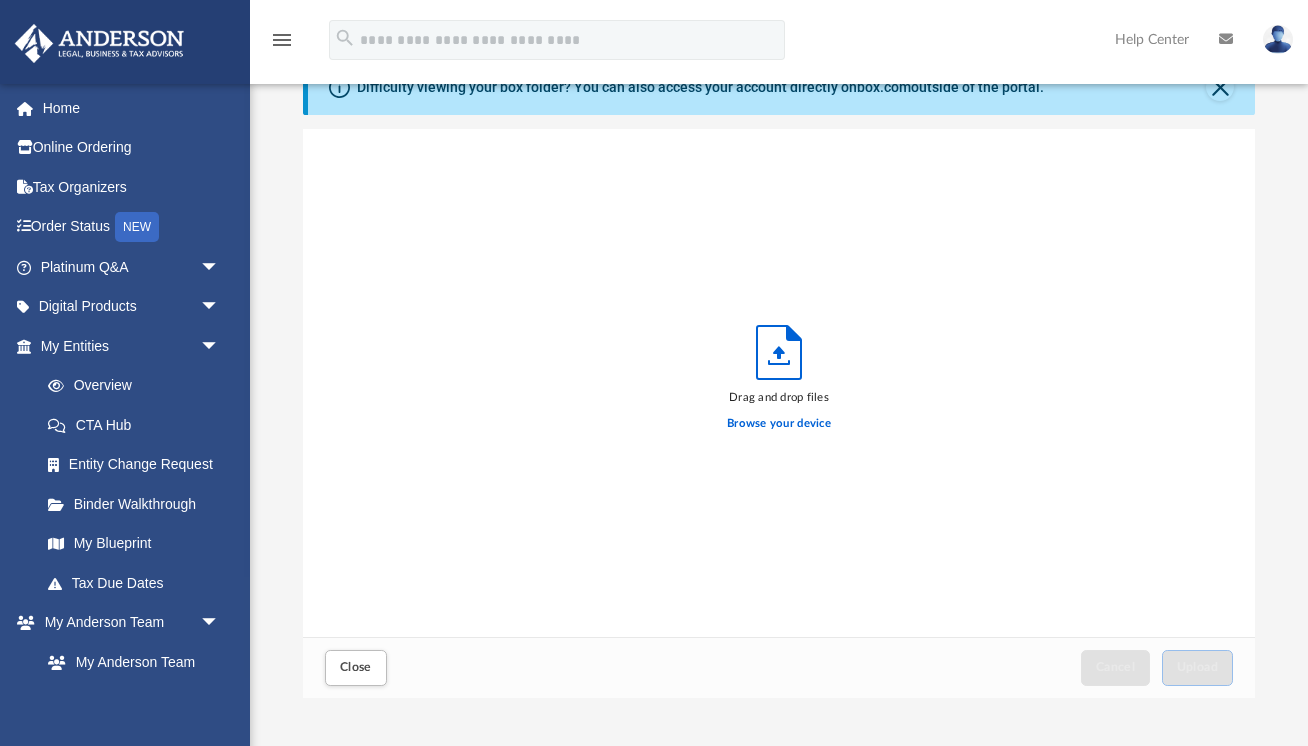 scroll, scrollTop: 1, scrollLeft: 1, axis: both 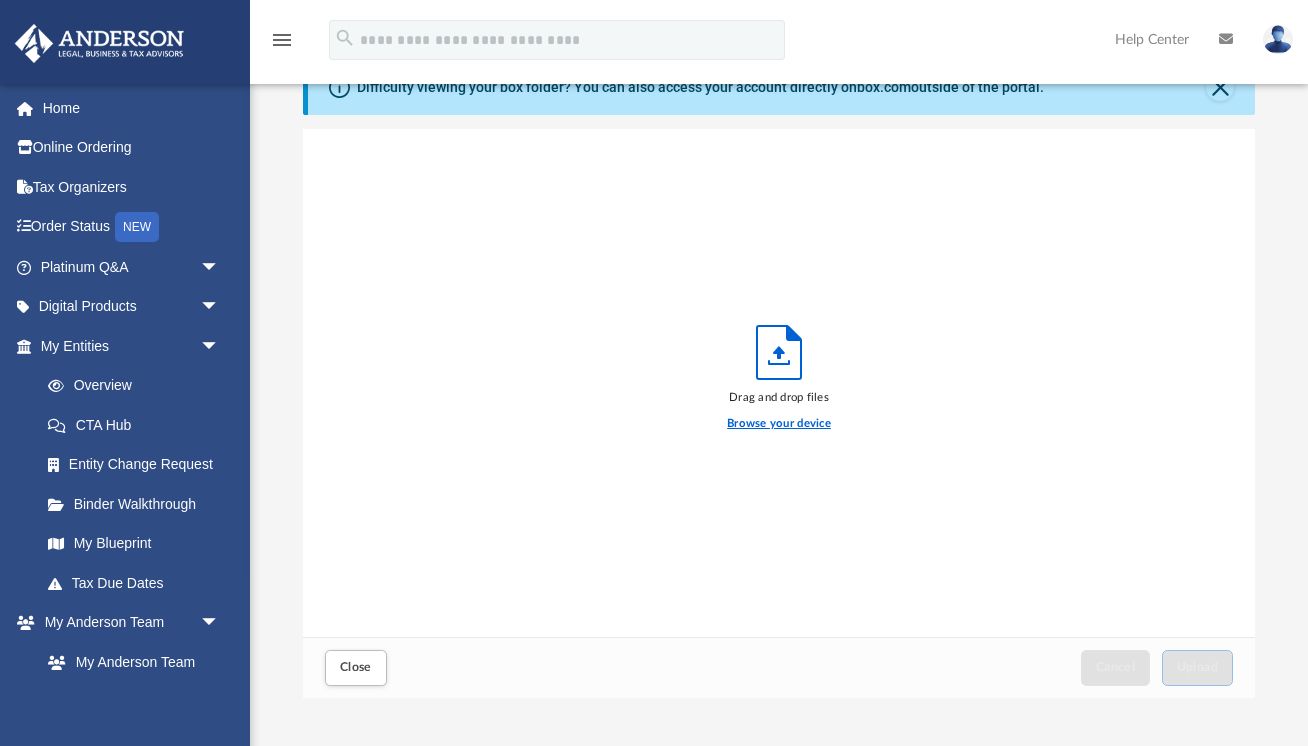 click on "Browse your device" at bounding box center [779, 424] 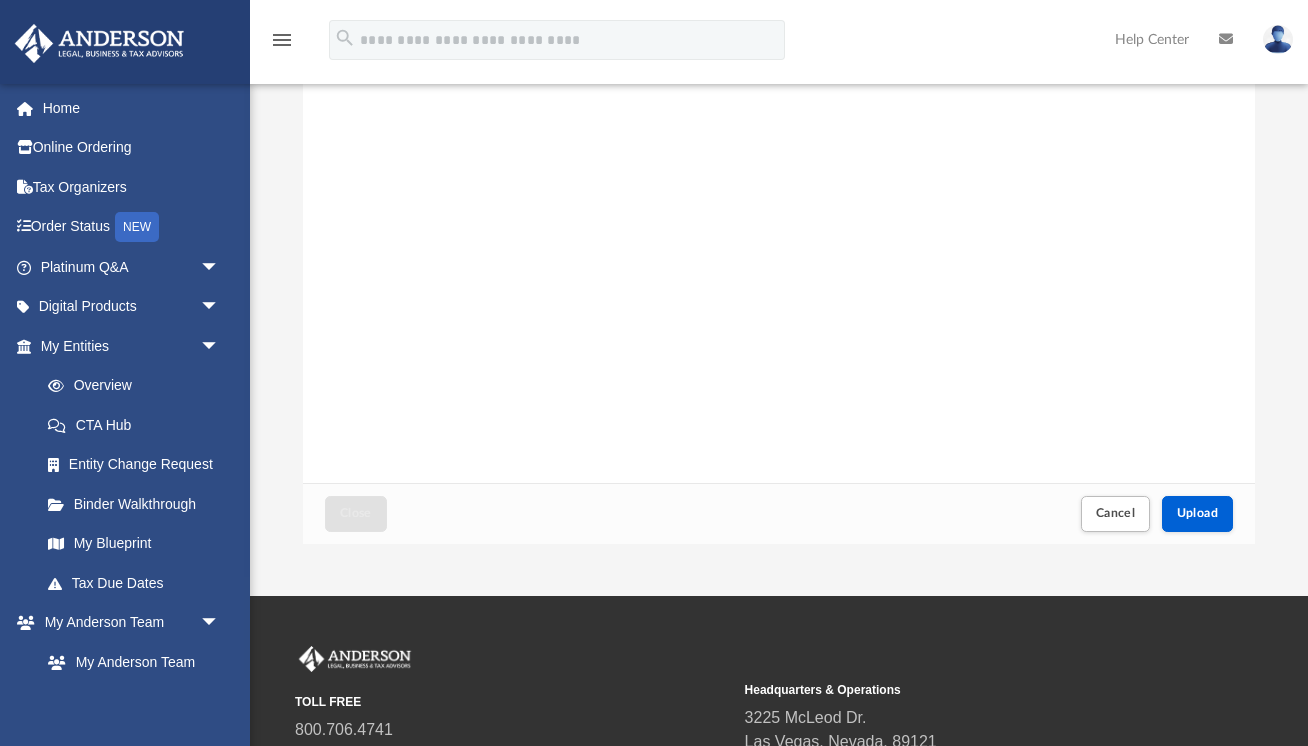 scroll, scrollTop: 278, scrollLeft: 0, axis: vertical 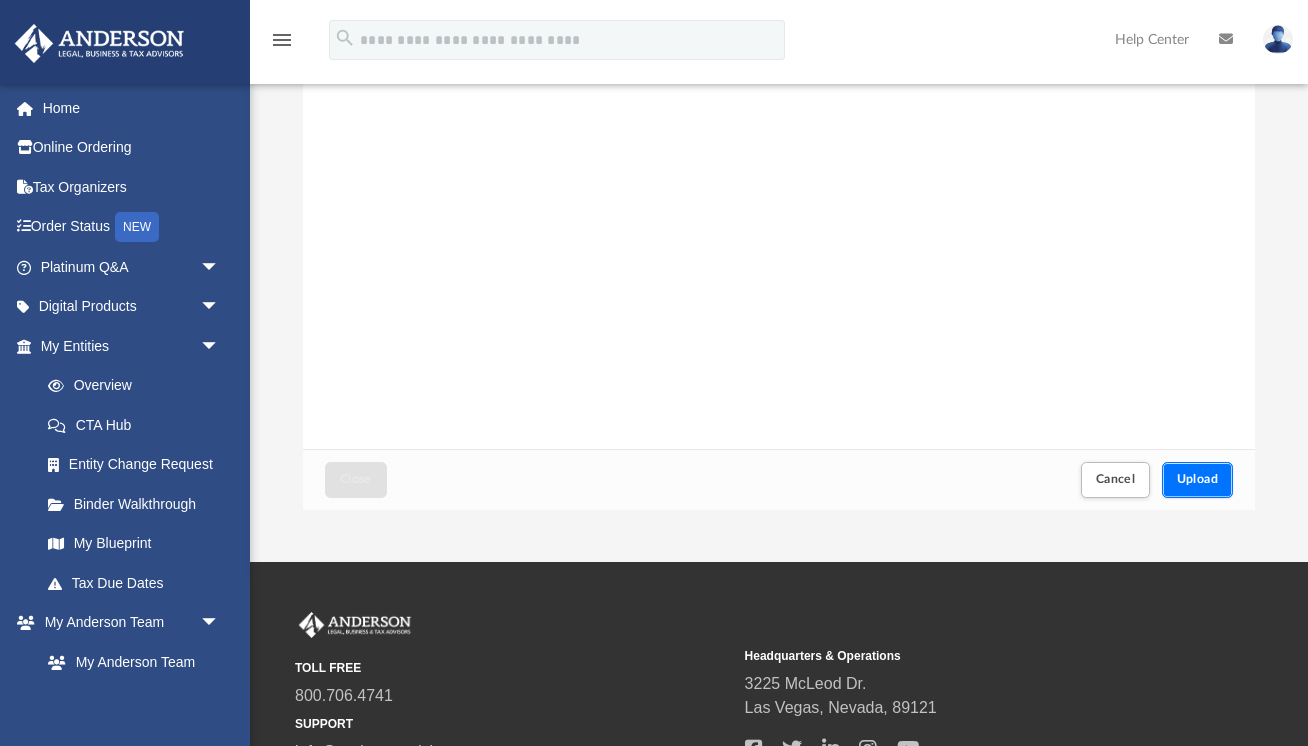 click on "Upload" at bounding box center [1198, 479] 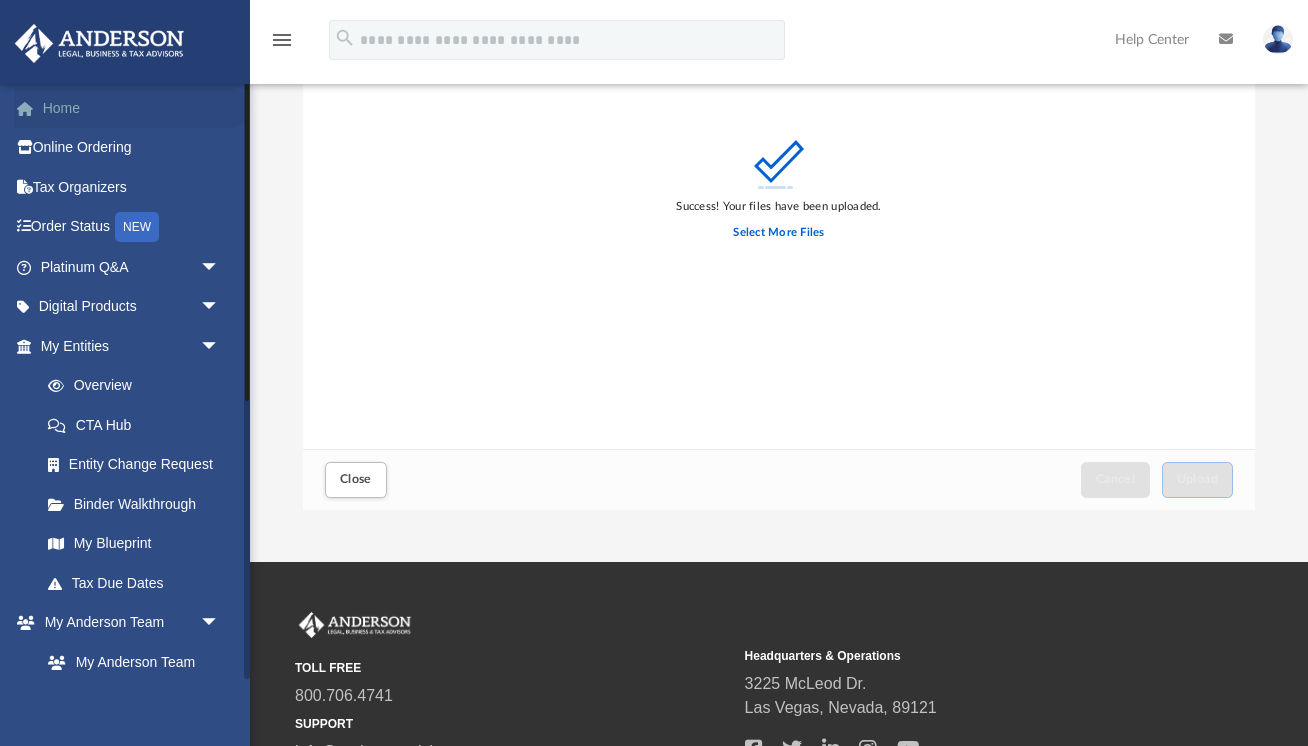 click on "Home" at bounding box center [132, 108] 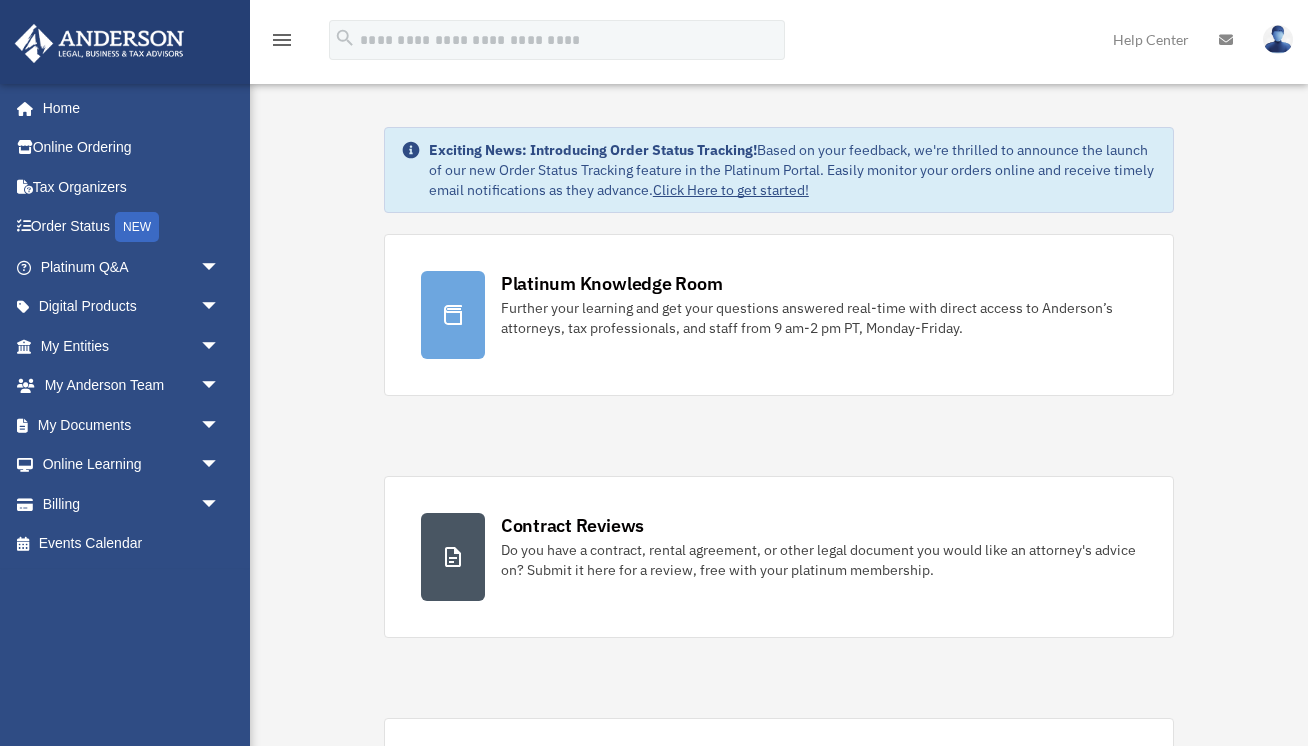 scroll, scrollTop: 0, scrollLeft: 0, axis: both 